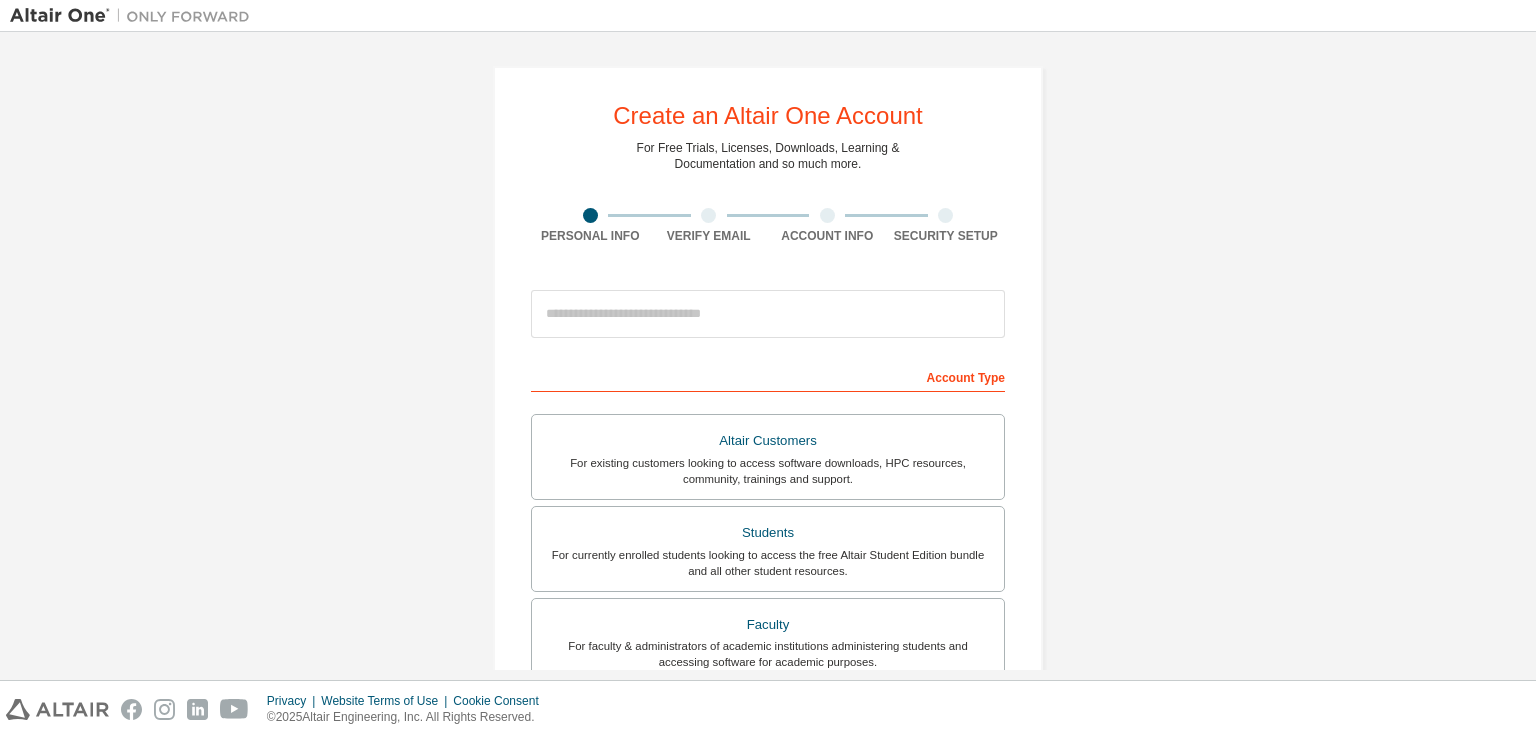 scroll, scrollTop: 0, scrollLeft: 0, axis: both 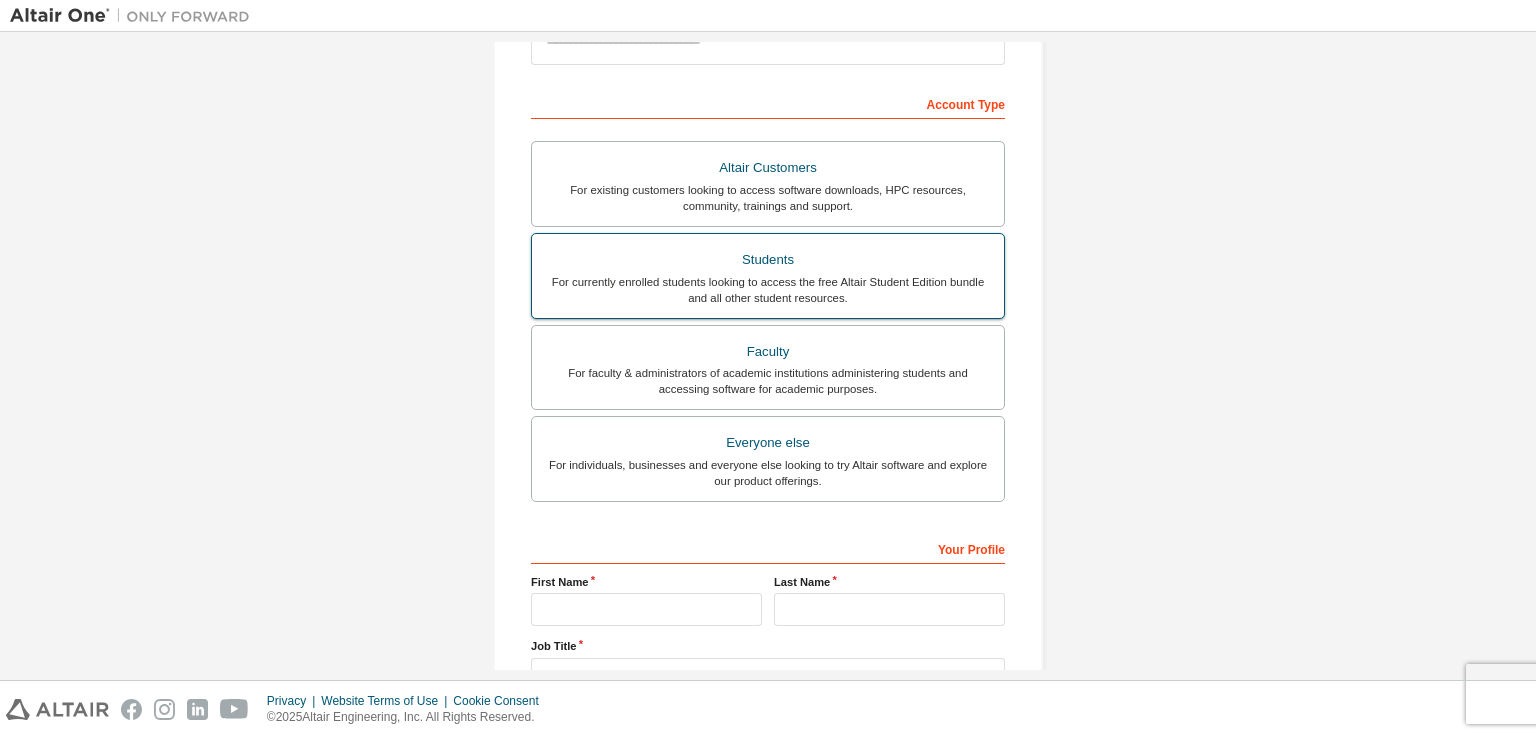 click on "For currently enrolled students looking to access the free Altair Student Edition bundle and all other student resources." at bounding box center (768, 290) 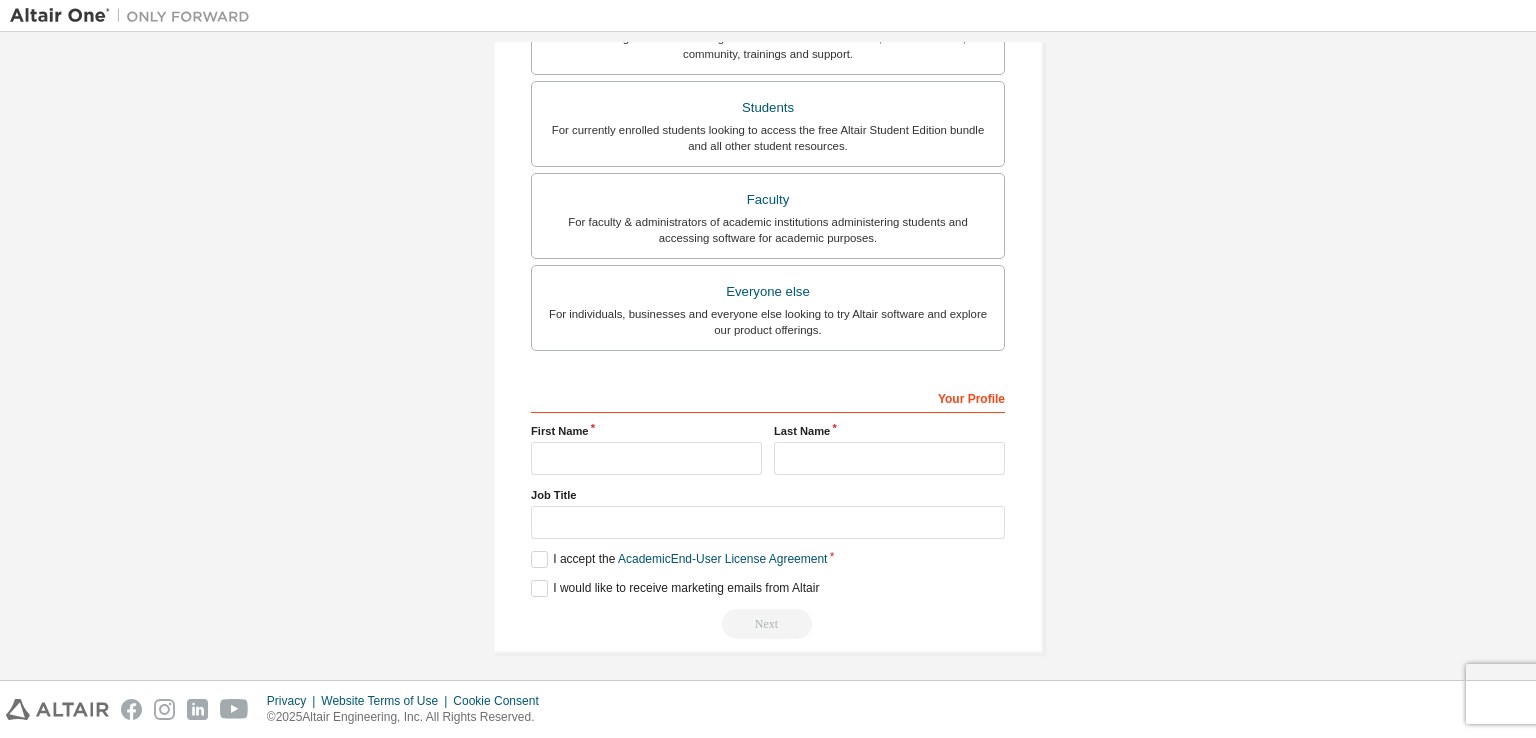 scroll, scrollTop: 479, scrollLeft: 0, axis: vertical 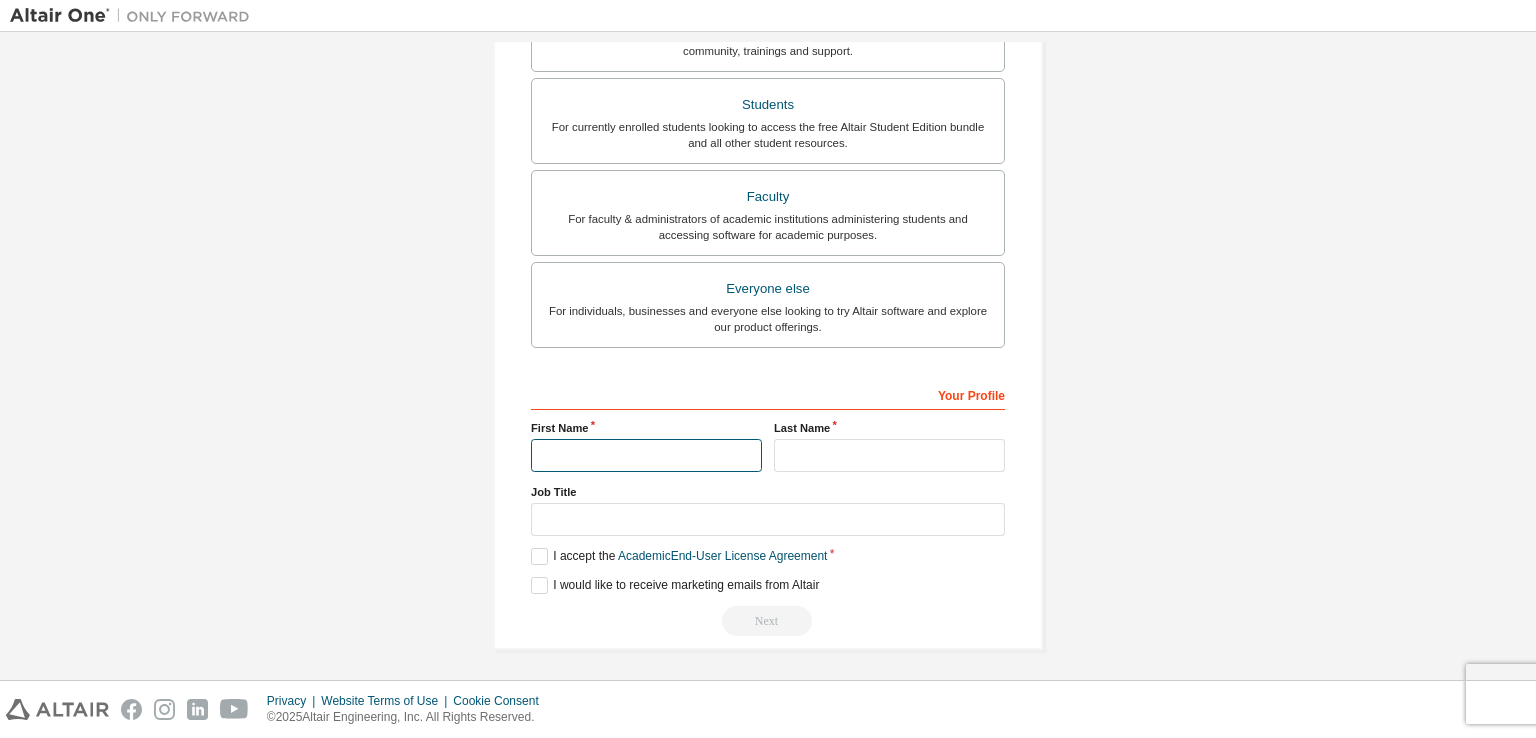 click at bounding box center (646, 455) 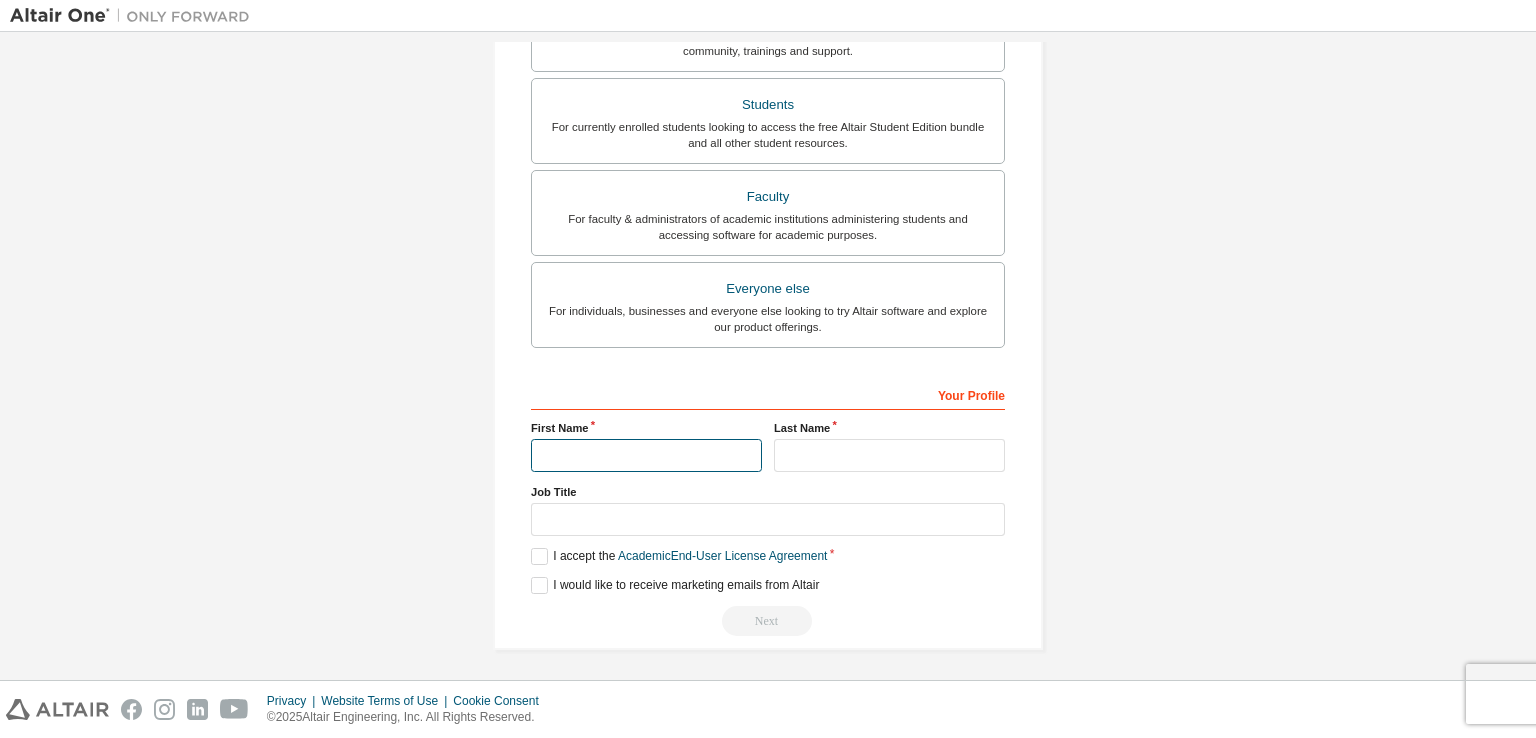 type on "*******" 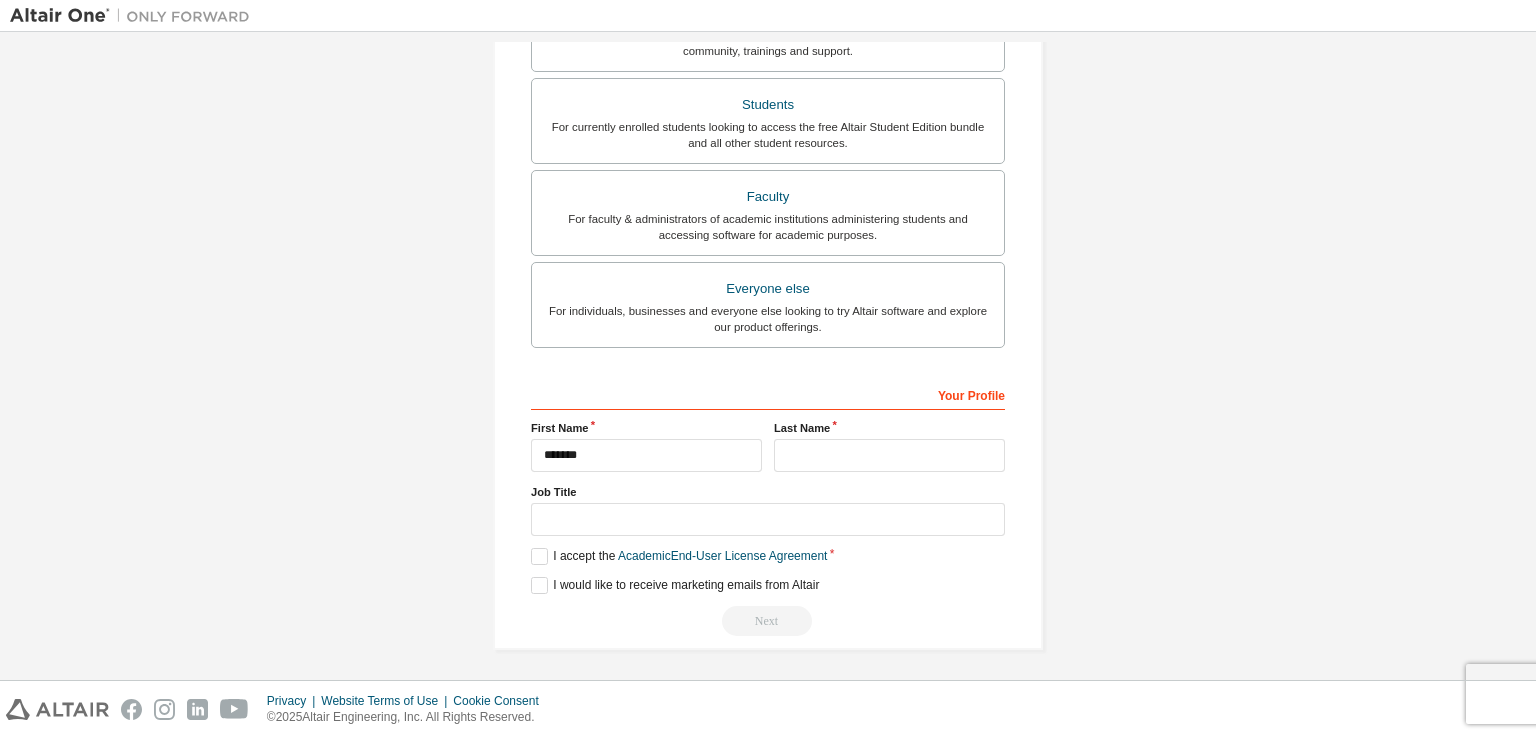 type on "**********" 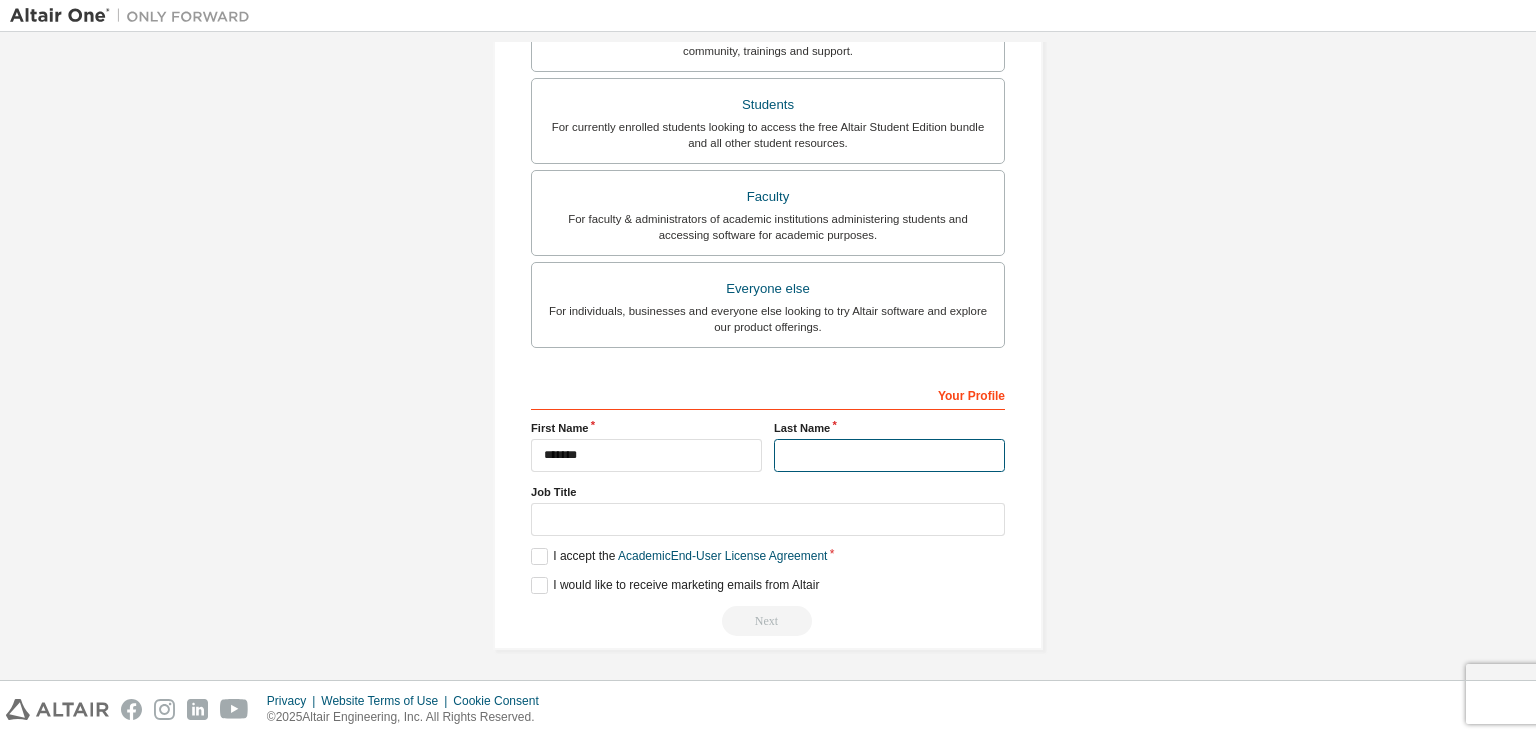 type on "*******" 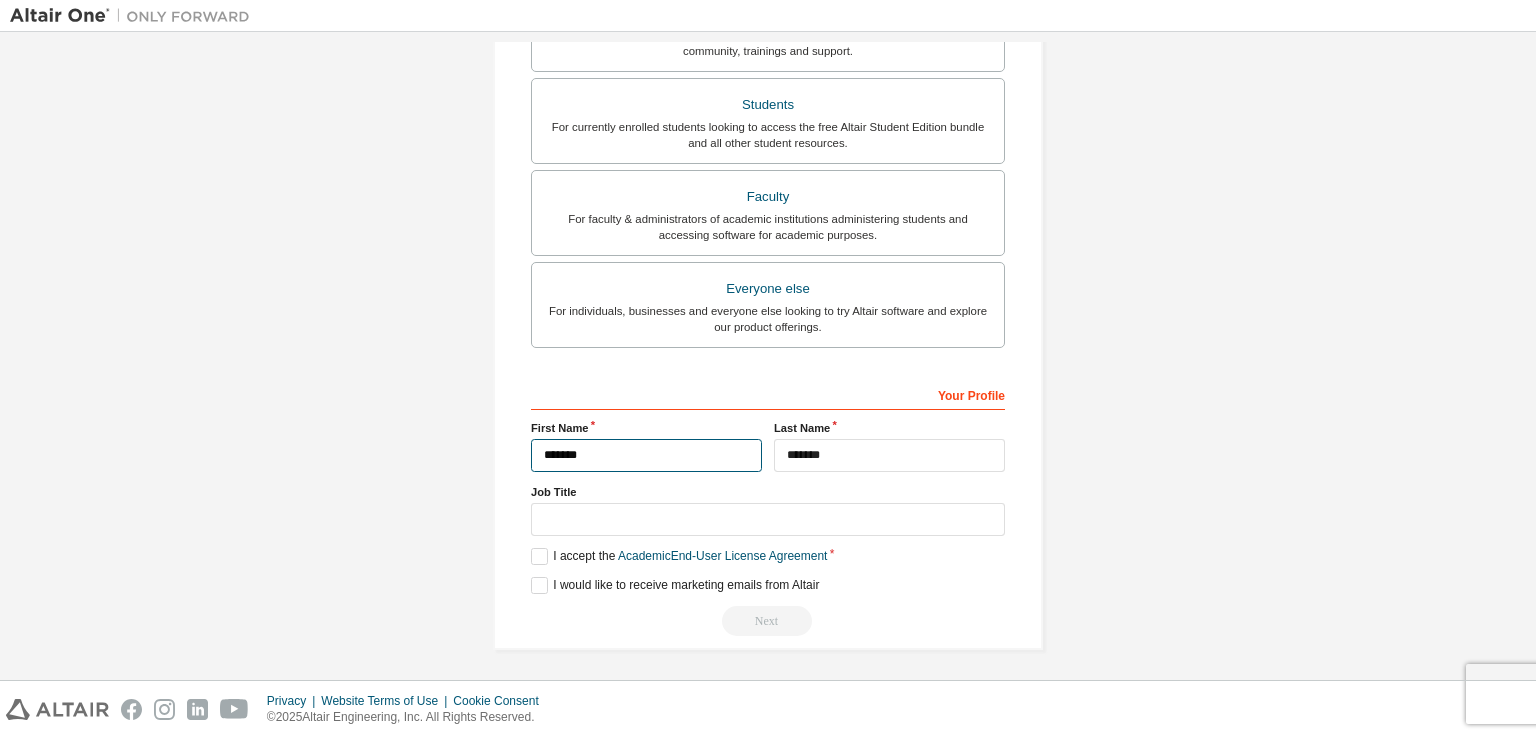 click on "*******" at bounding box center (646, 455) 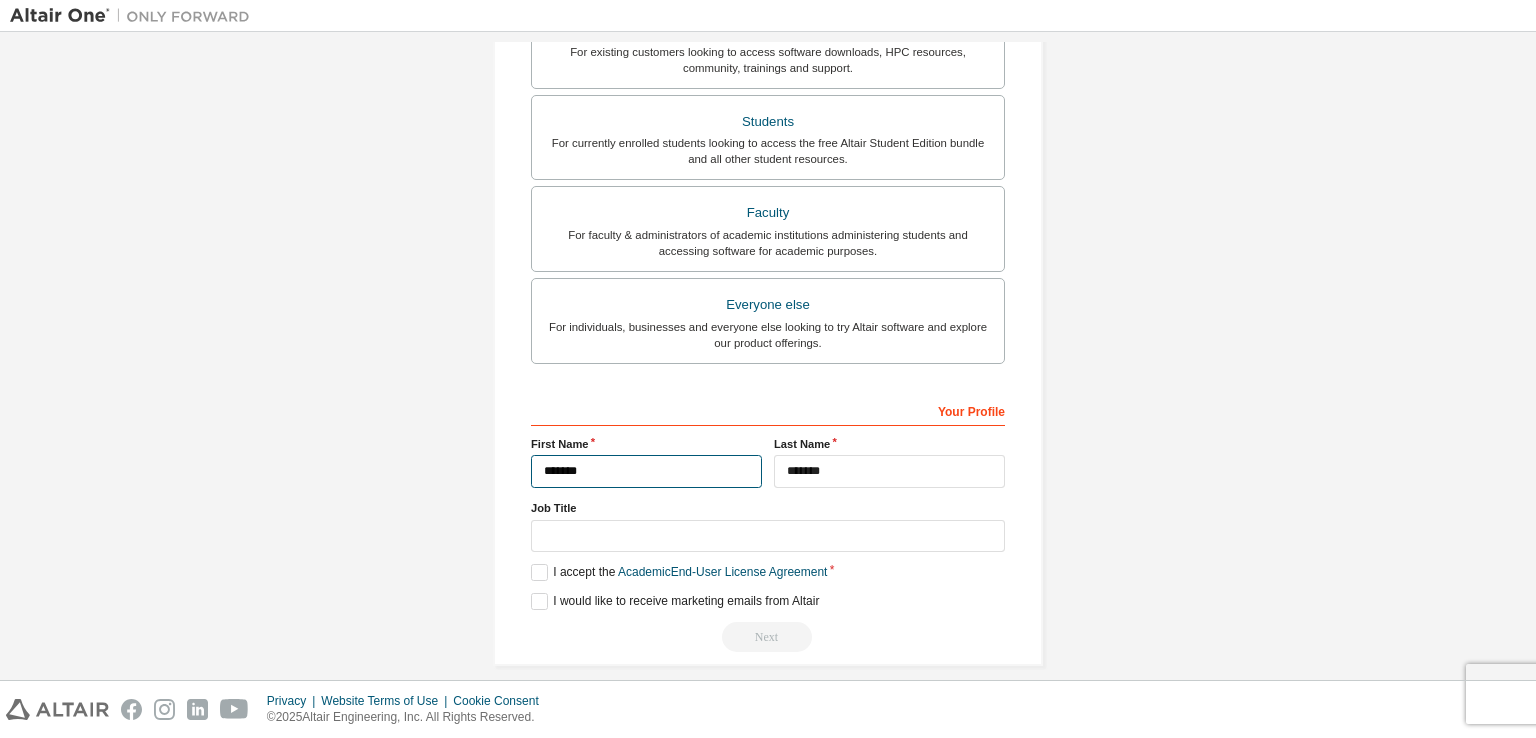 scroll, scrollTop: 496, scrollLeft: 0, axis: vertical 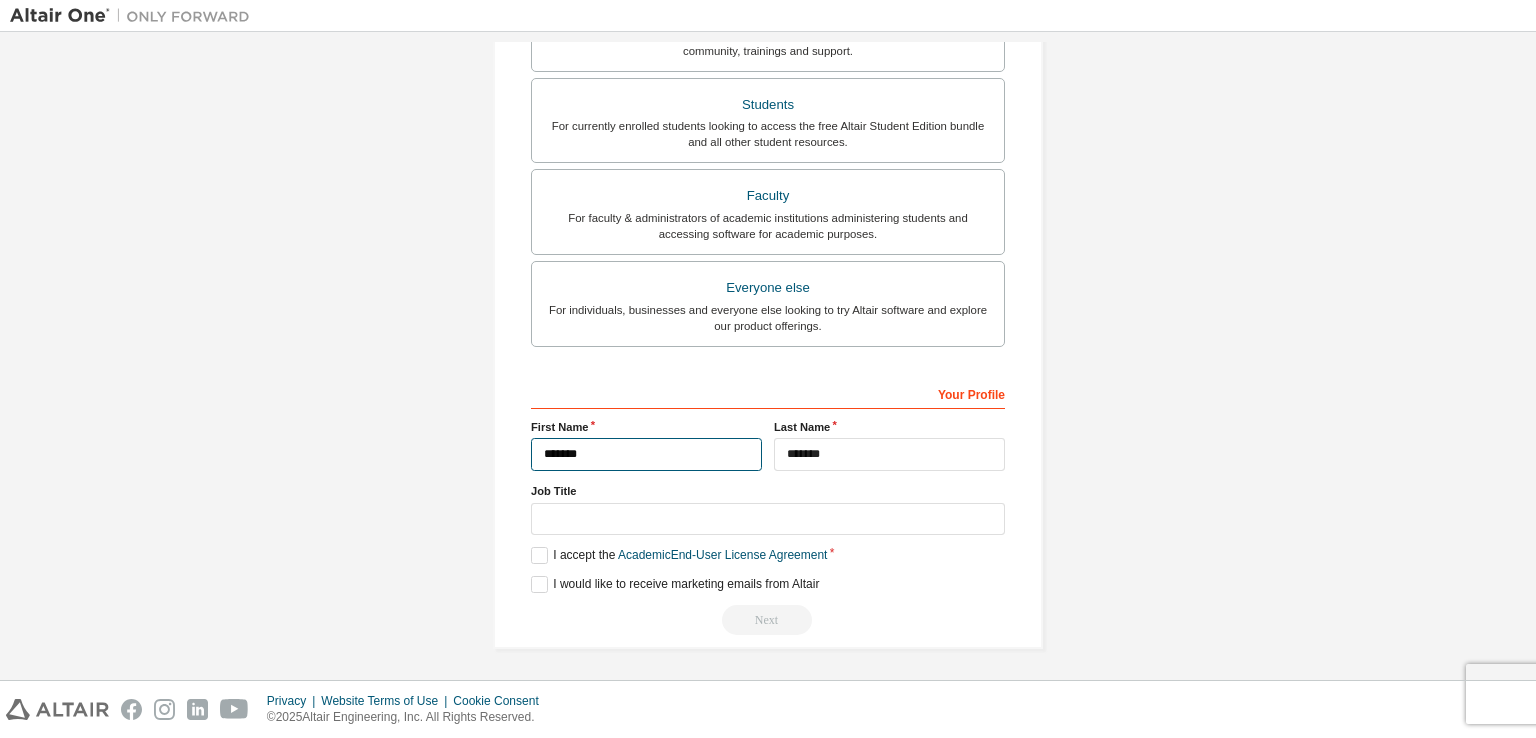 click on "*******" at bounding box center (646, 454) 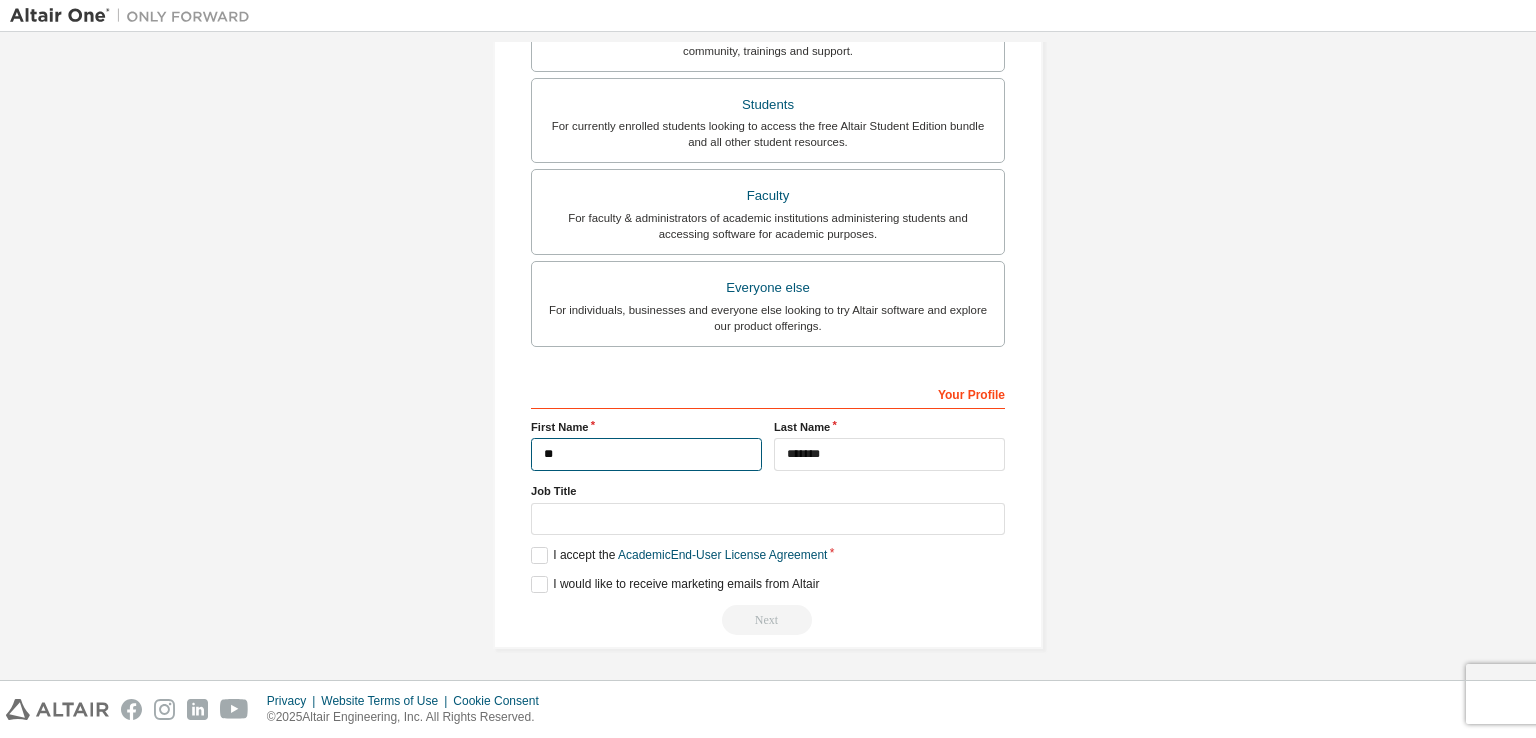 type on "*" 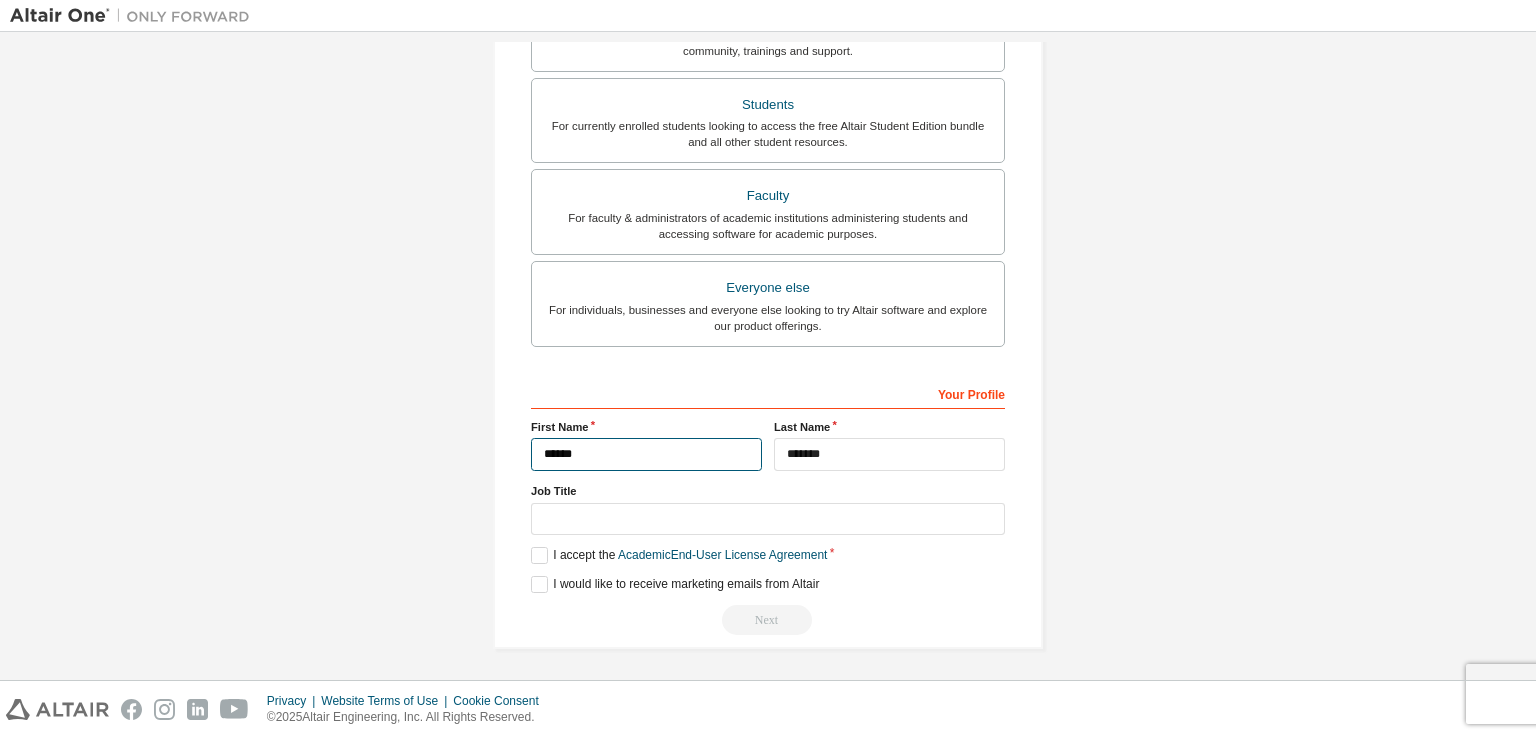 type on "*******" 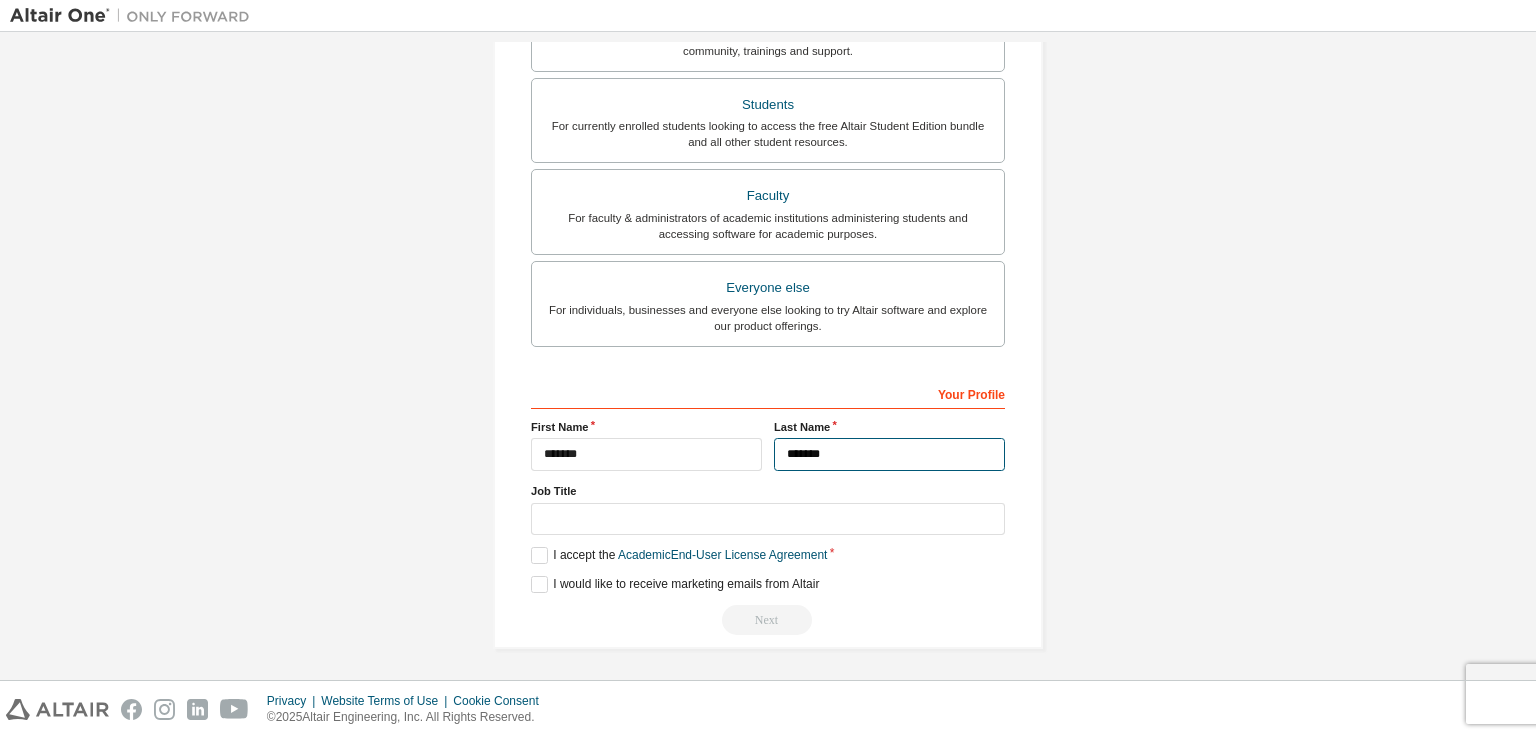 click on "*******" at bounding box center [889, 454] 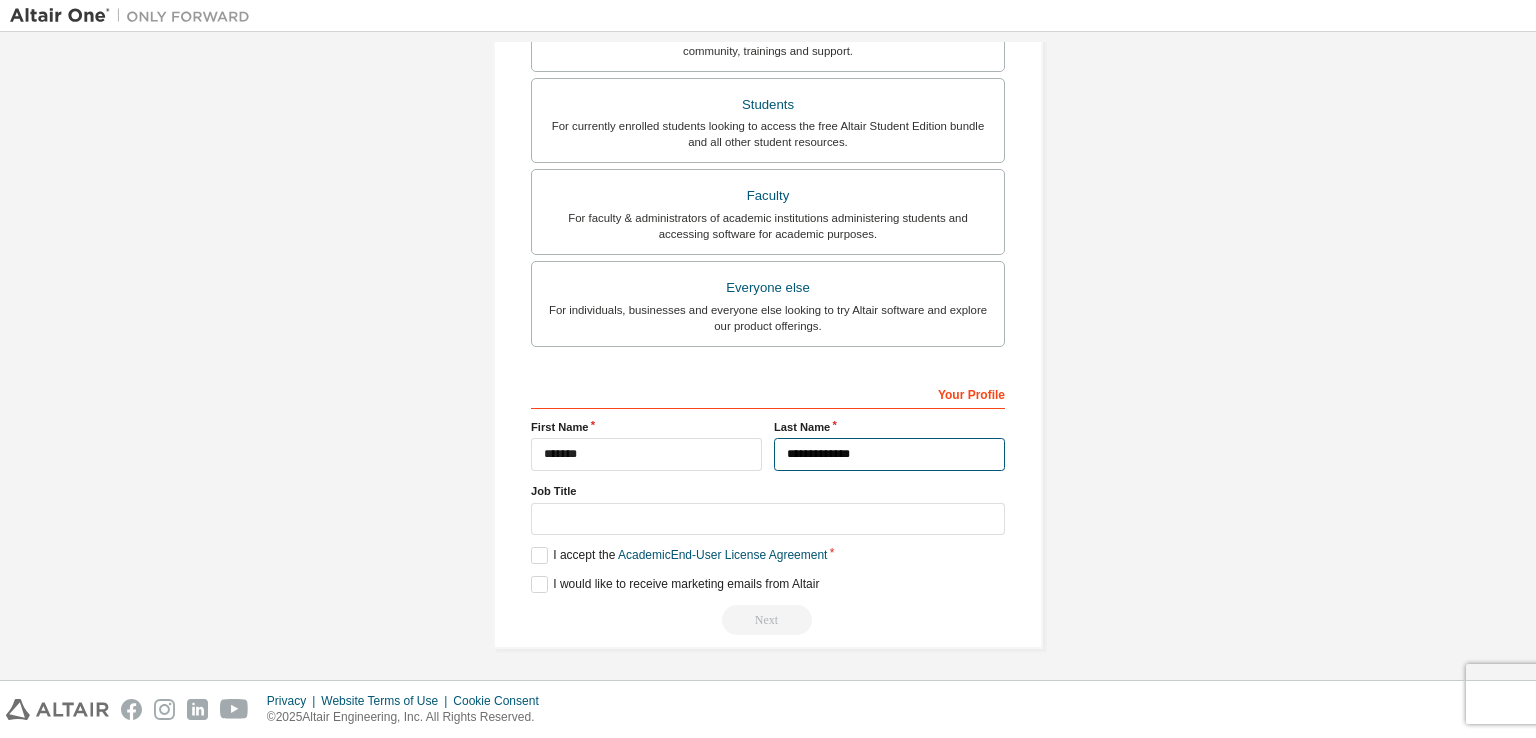 click on "**********" at bounding box center [889, 454] 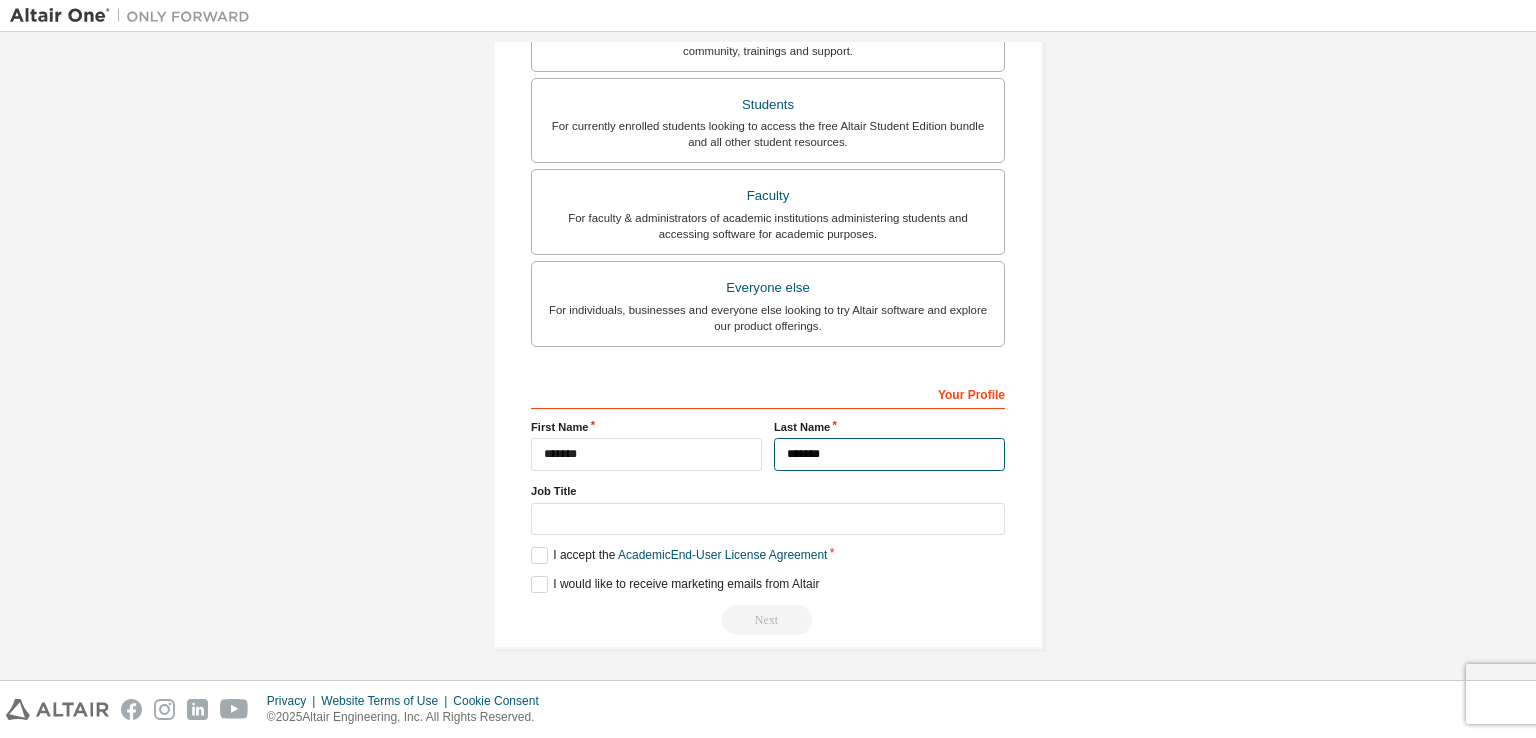 type on "*******" 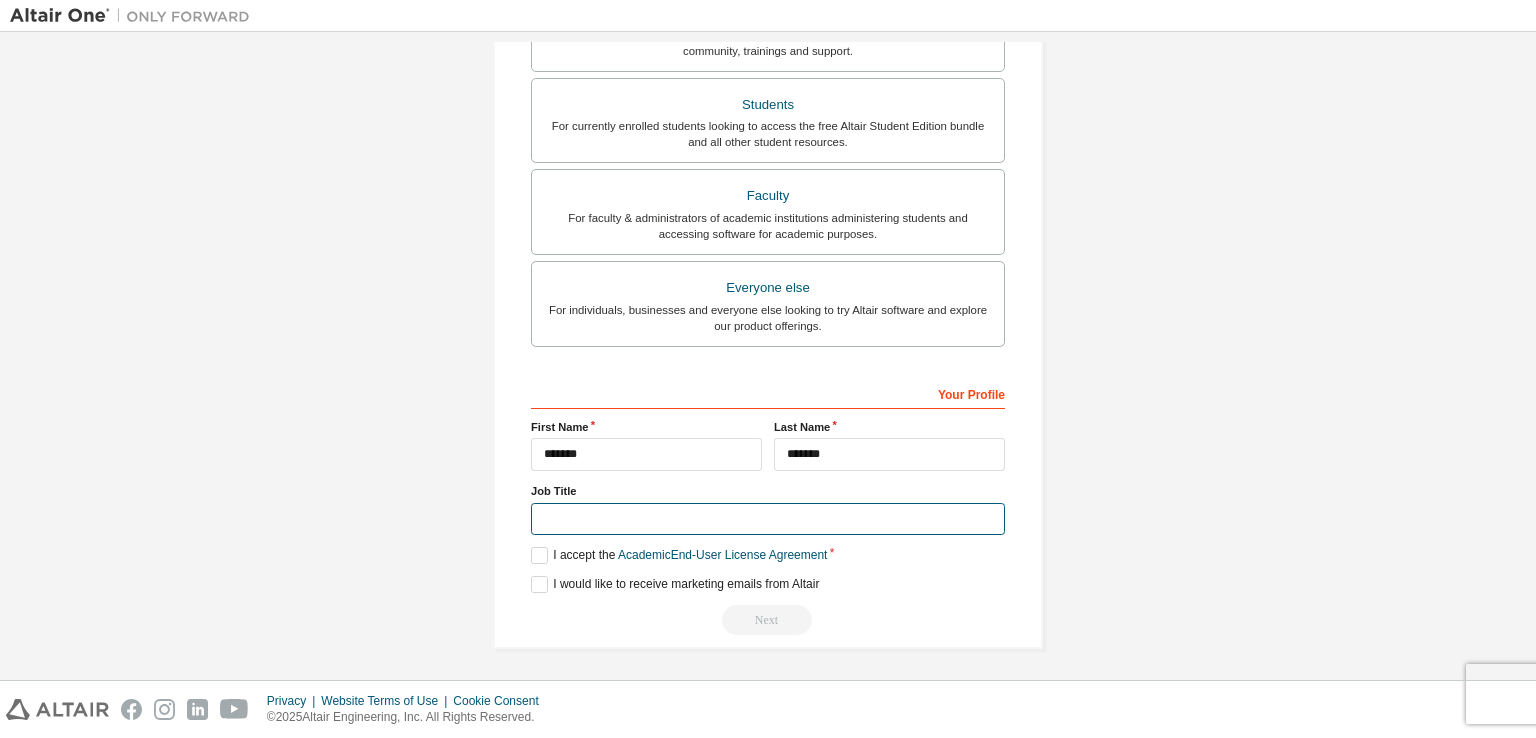 click at bounding box center [768, 519] 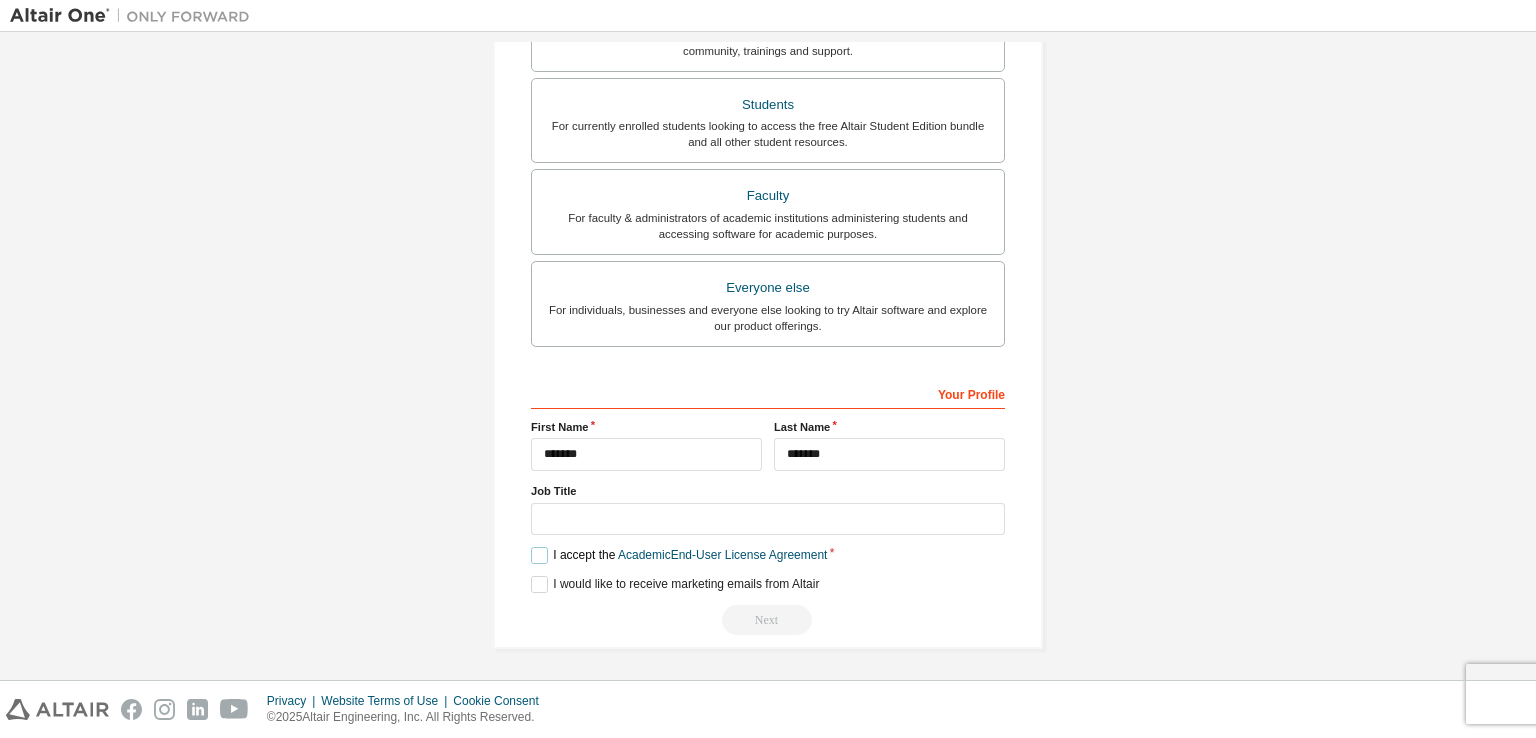 click on "I accept the   Academic   End-User License Agreement" at bounding box center [679, 555] 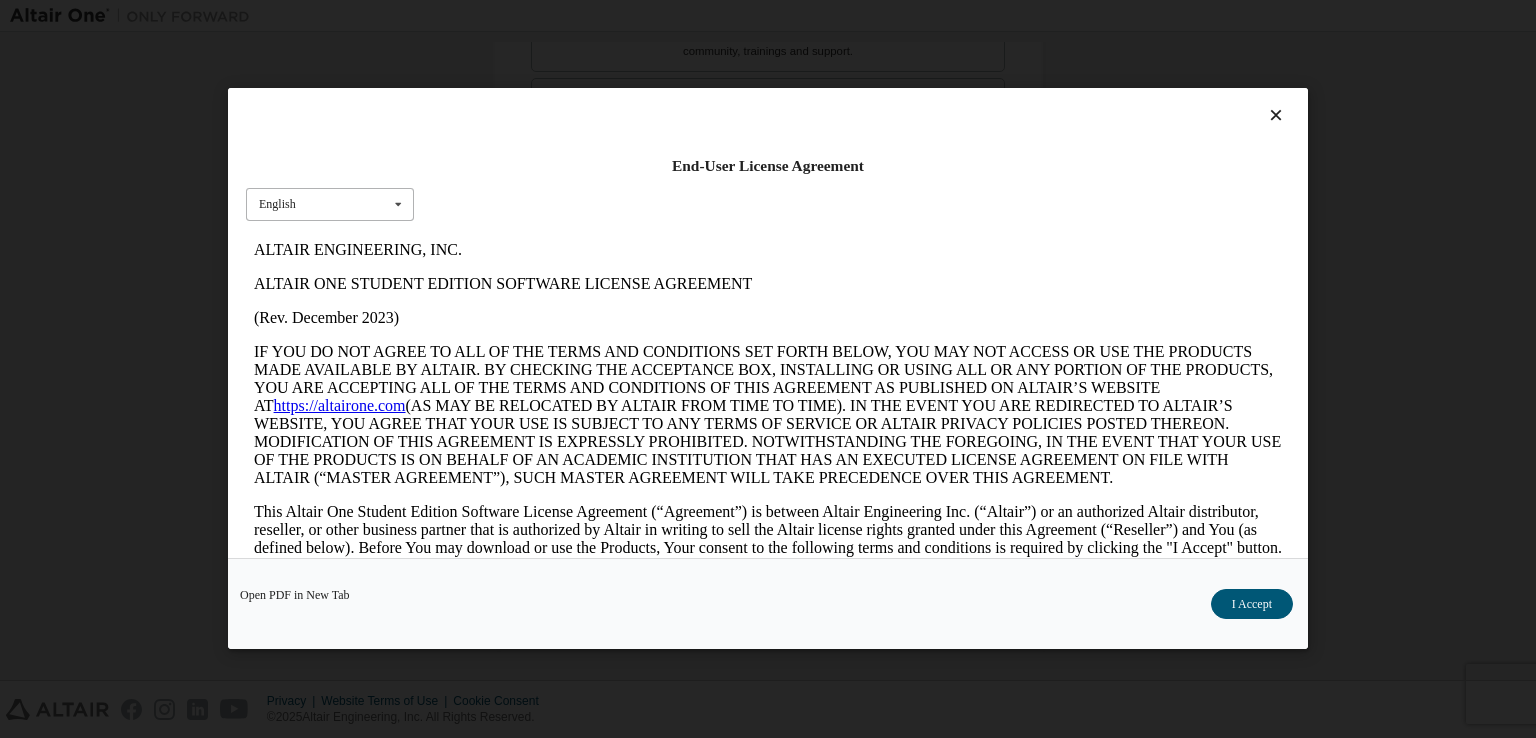 scroll, scrollTop: 0, scrollLeft: 0, axis: both 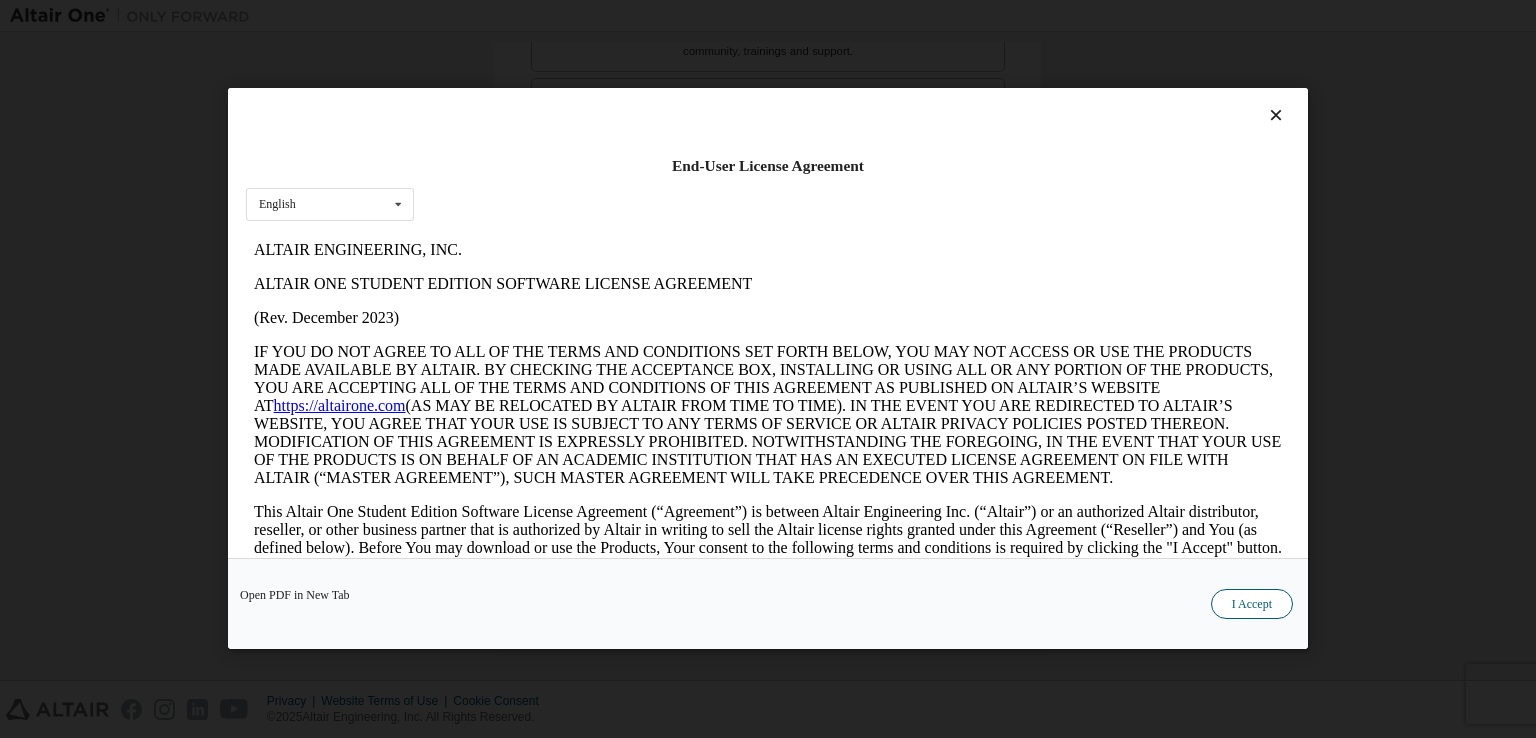 click on "I Accept" at bounding box center (1252, 605) 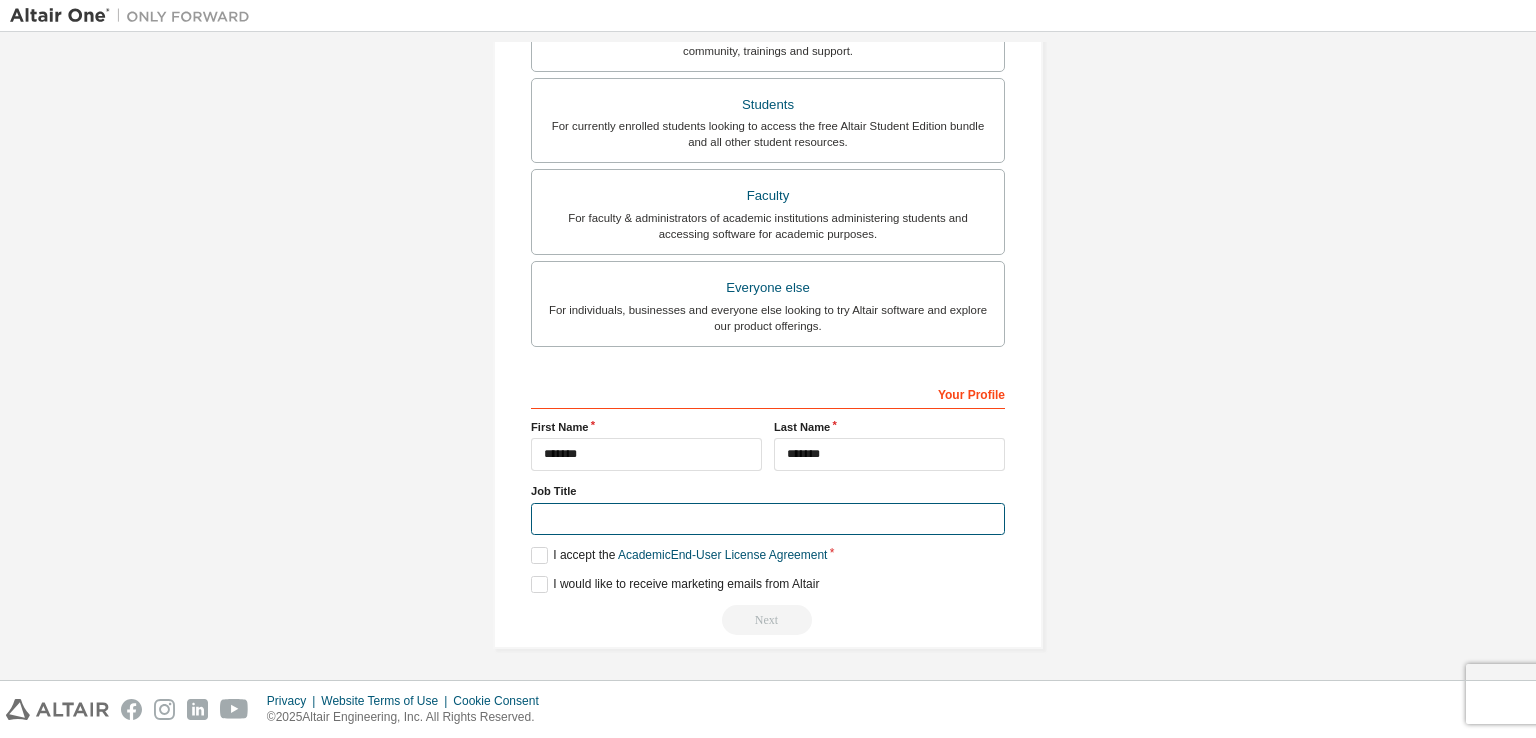 click at bounding box center [768, 519] 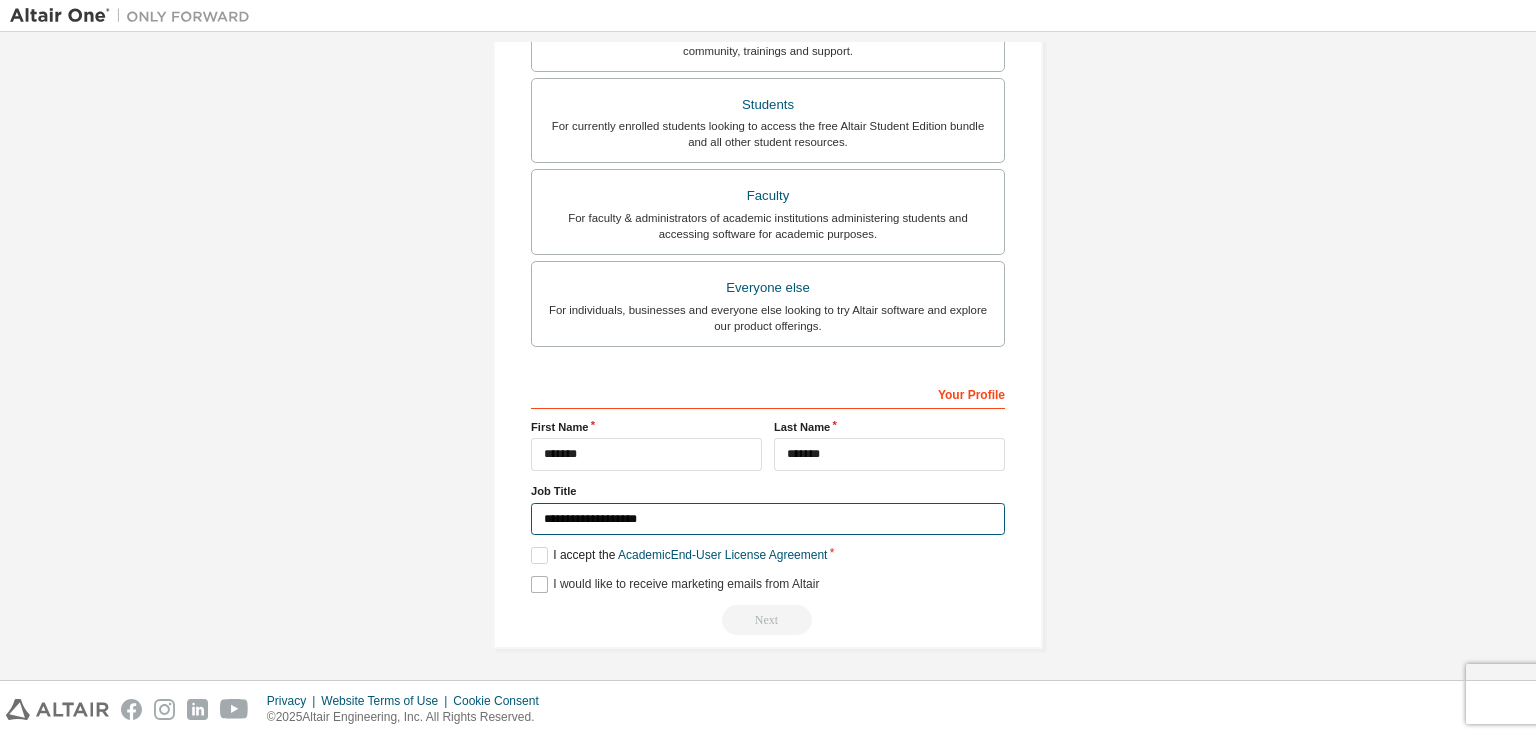 type on "**********" 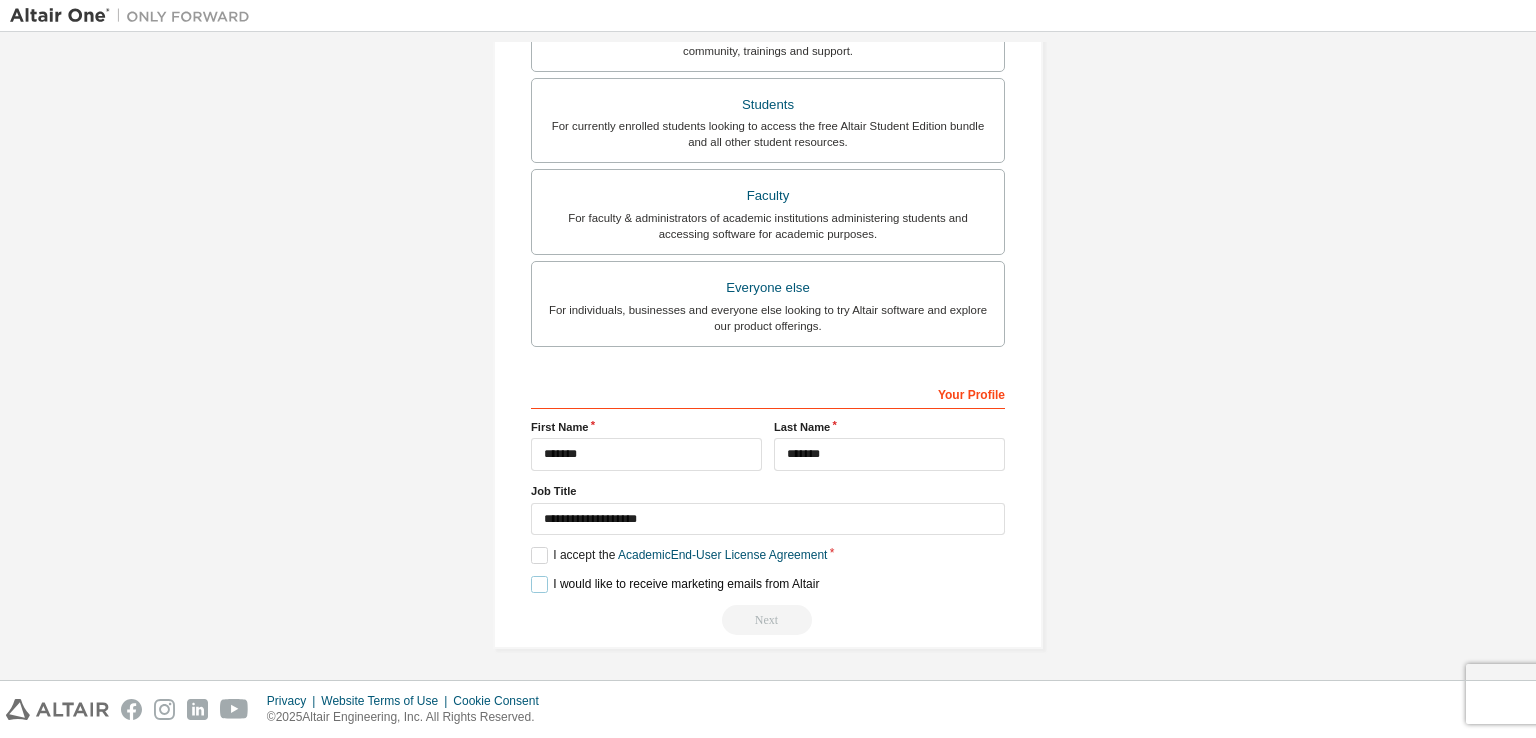 click on "I would like to receive marketing emails from Altair" at bounding box center [675, 584] 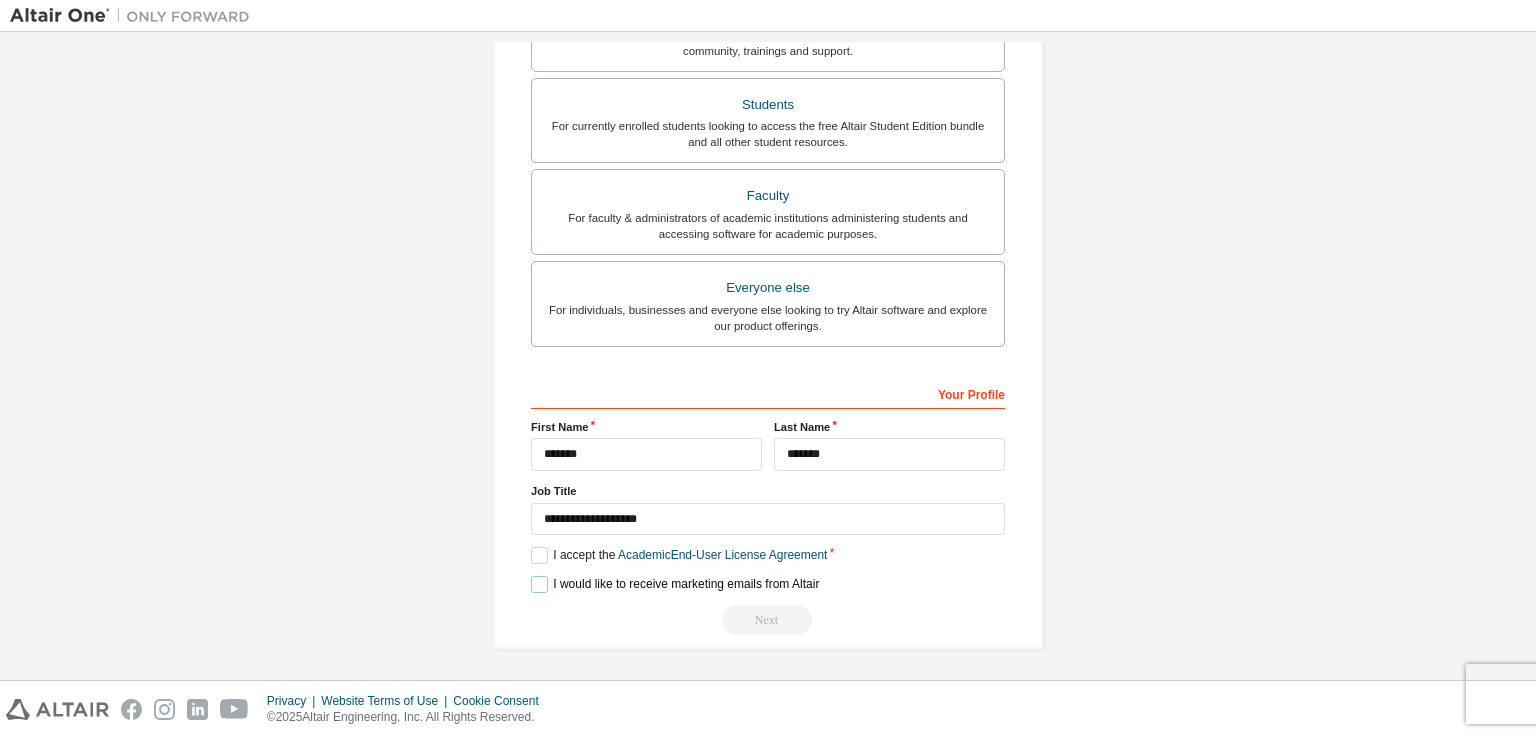click on "I would like to receive marketing emails from Altair" at bounding box center [675, 584] 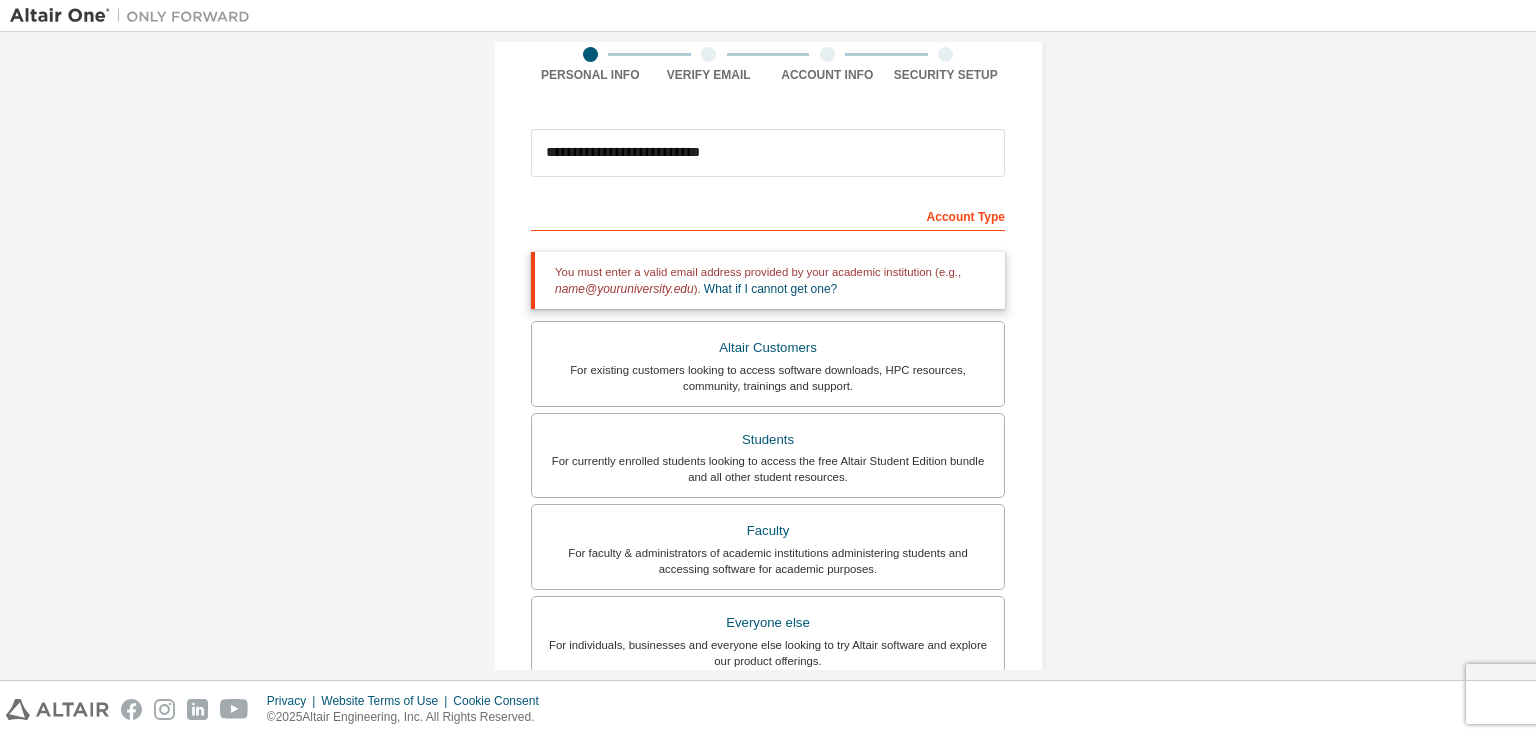 scroll, scrollTop: 0, scrollLeft: 0, axis: both 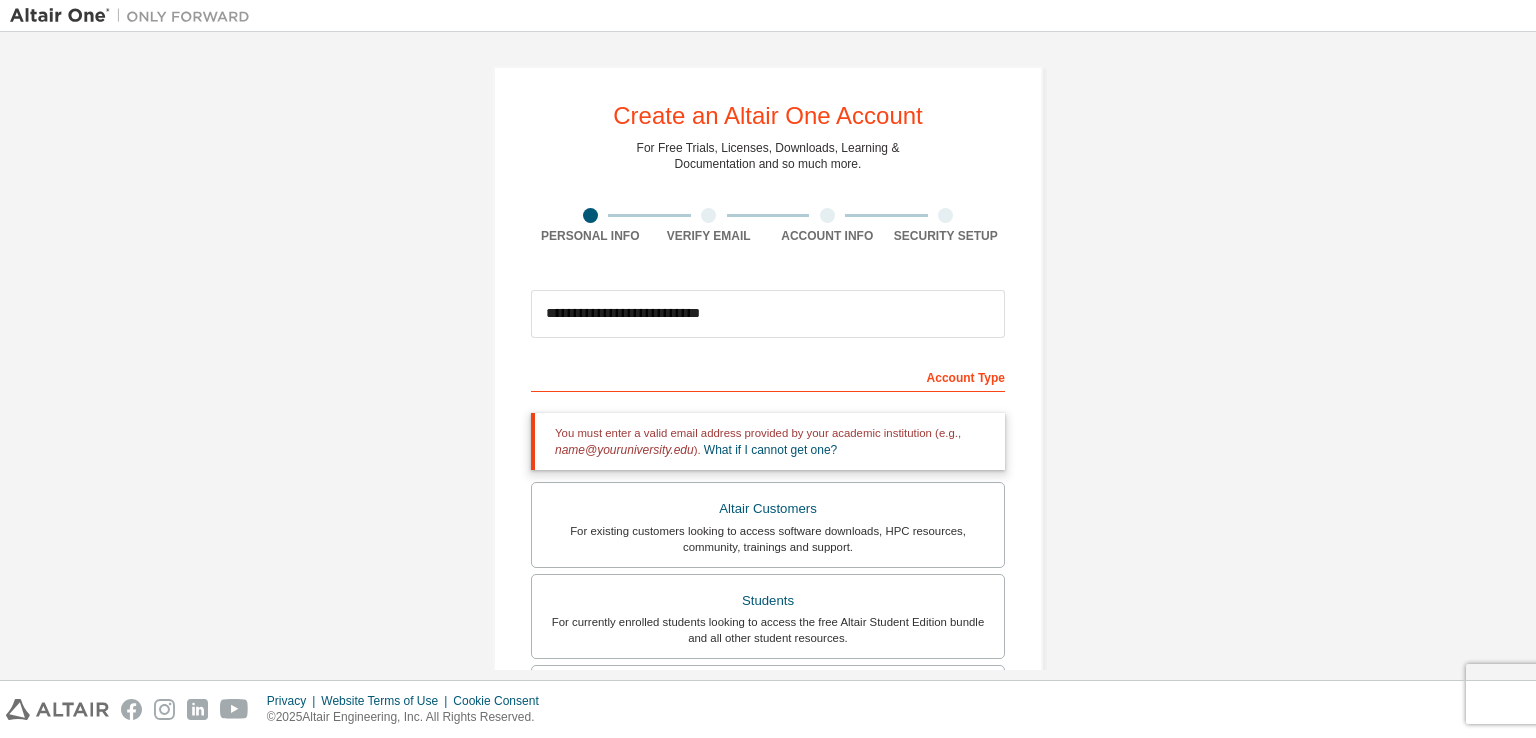click on "Account Type" at bounding box center (768, 376) 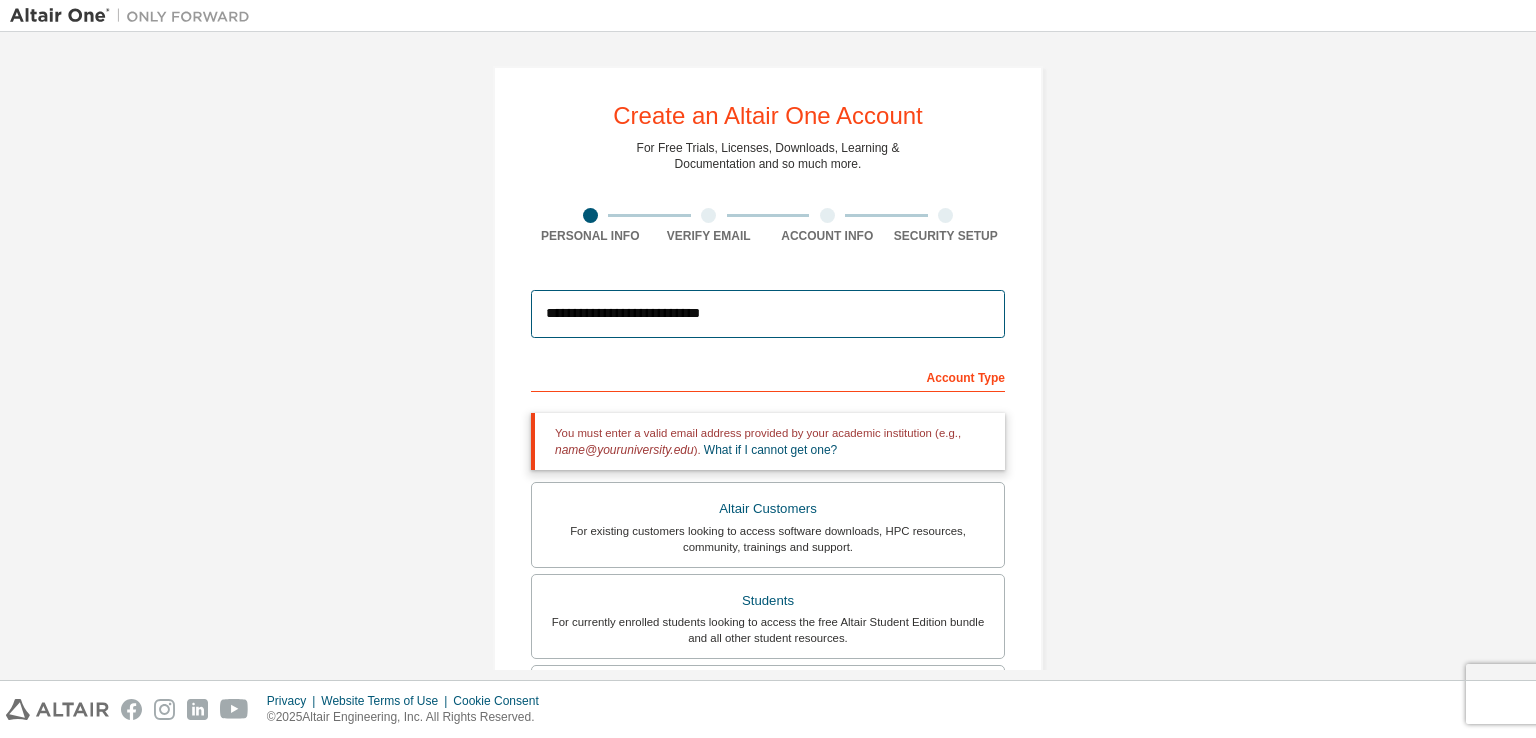 click on "**********" at bounding box center [768, 314] 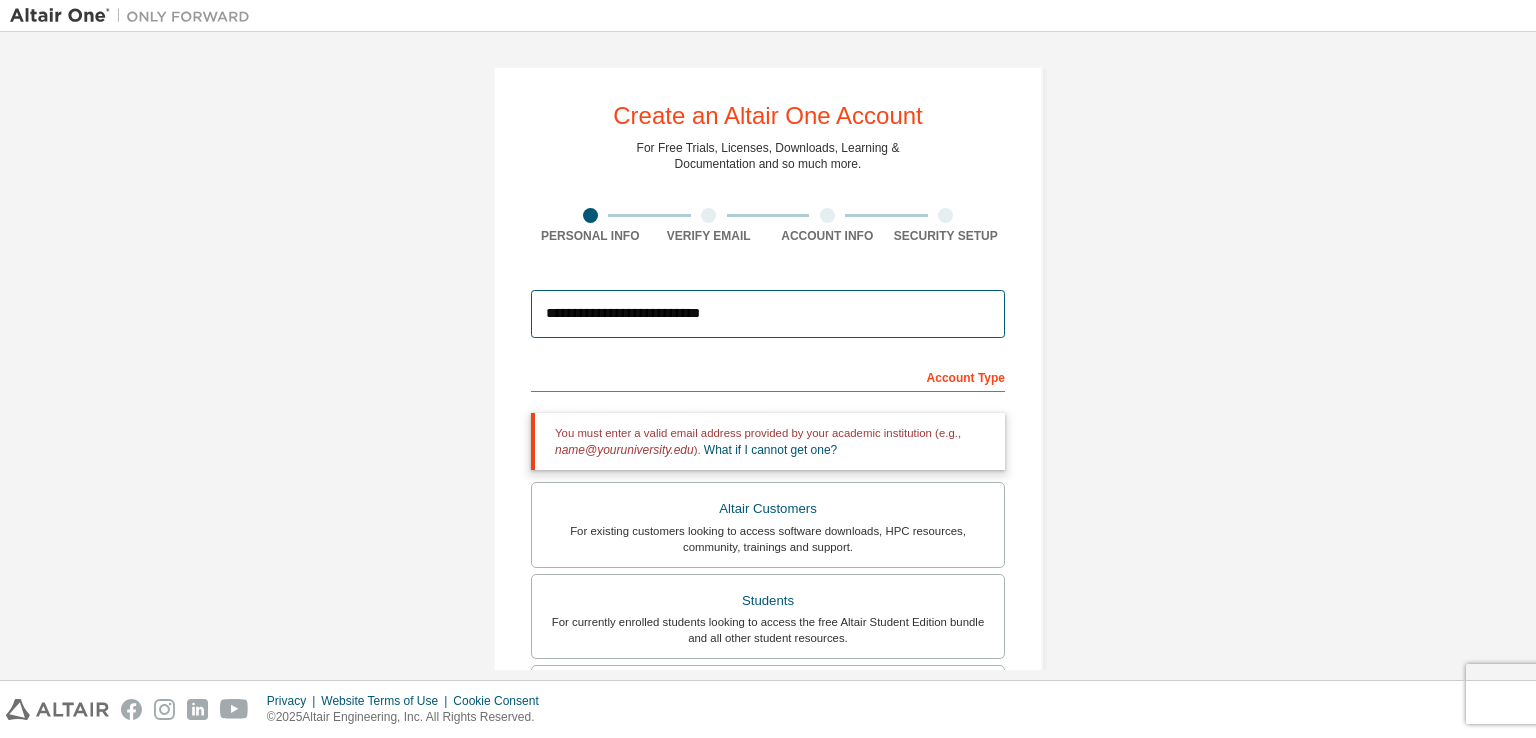 click on "**********" at bounding box center [768, 314] 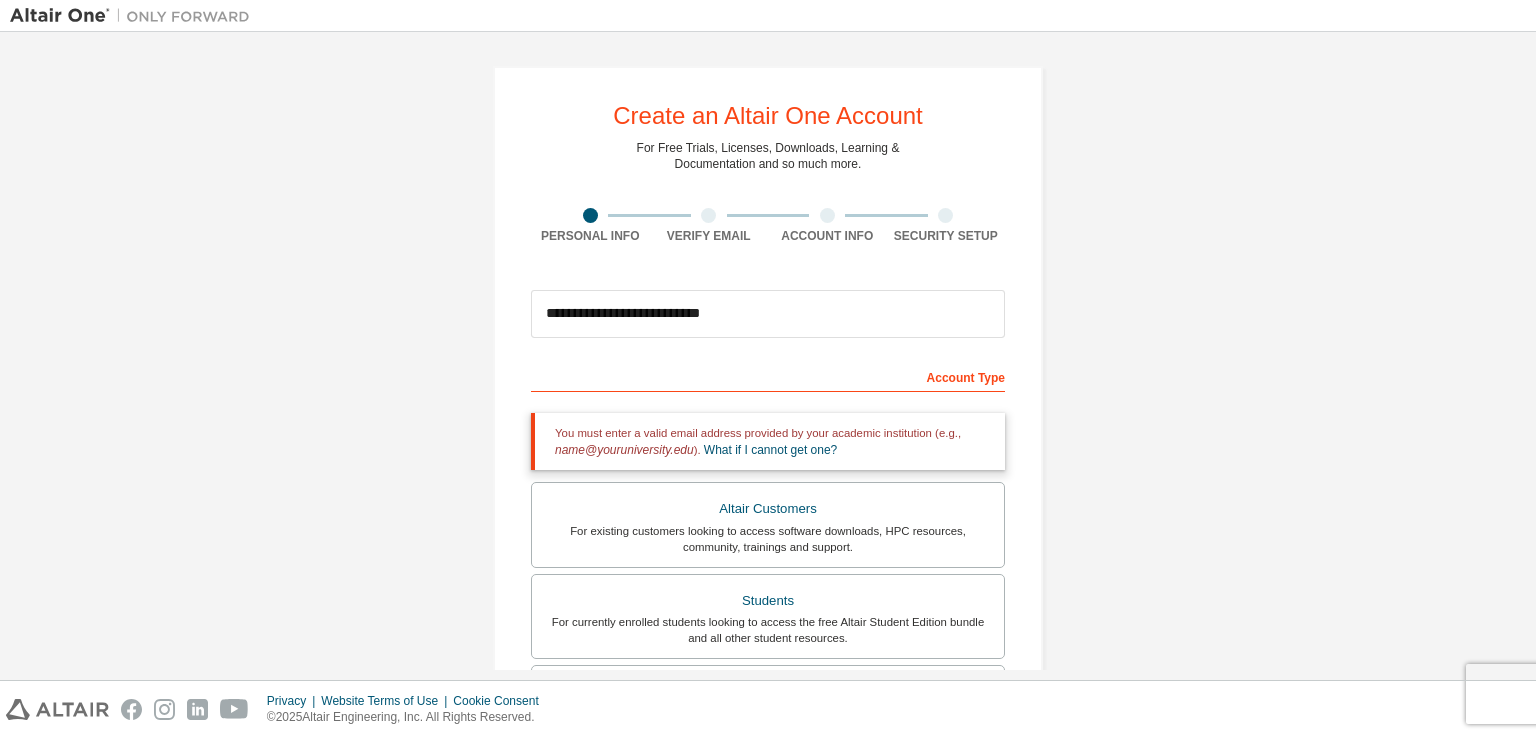 click on "**********" at bounding box center [768, 605] 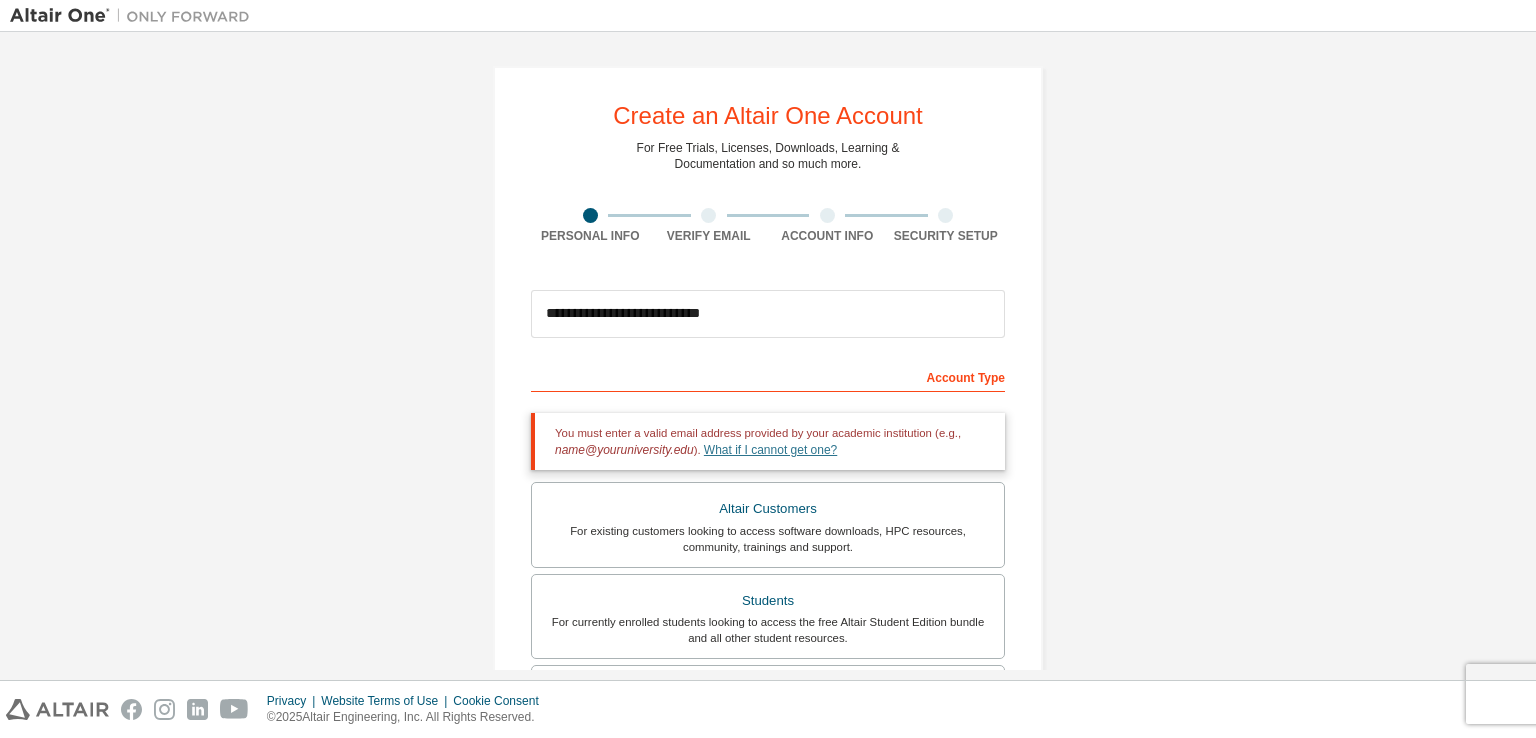 click on "What if I cannot get one?" at bounding box center (770, 450) 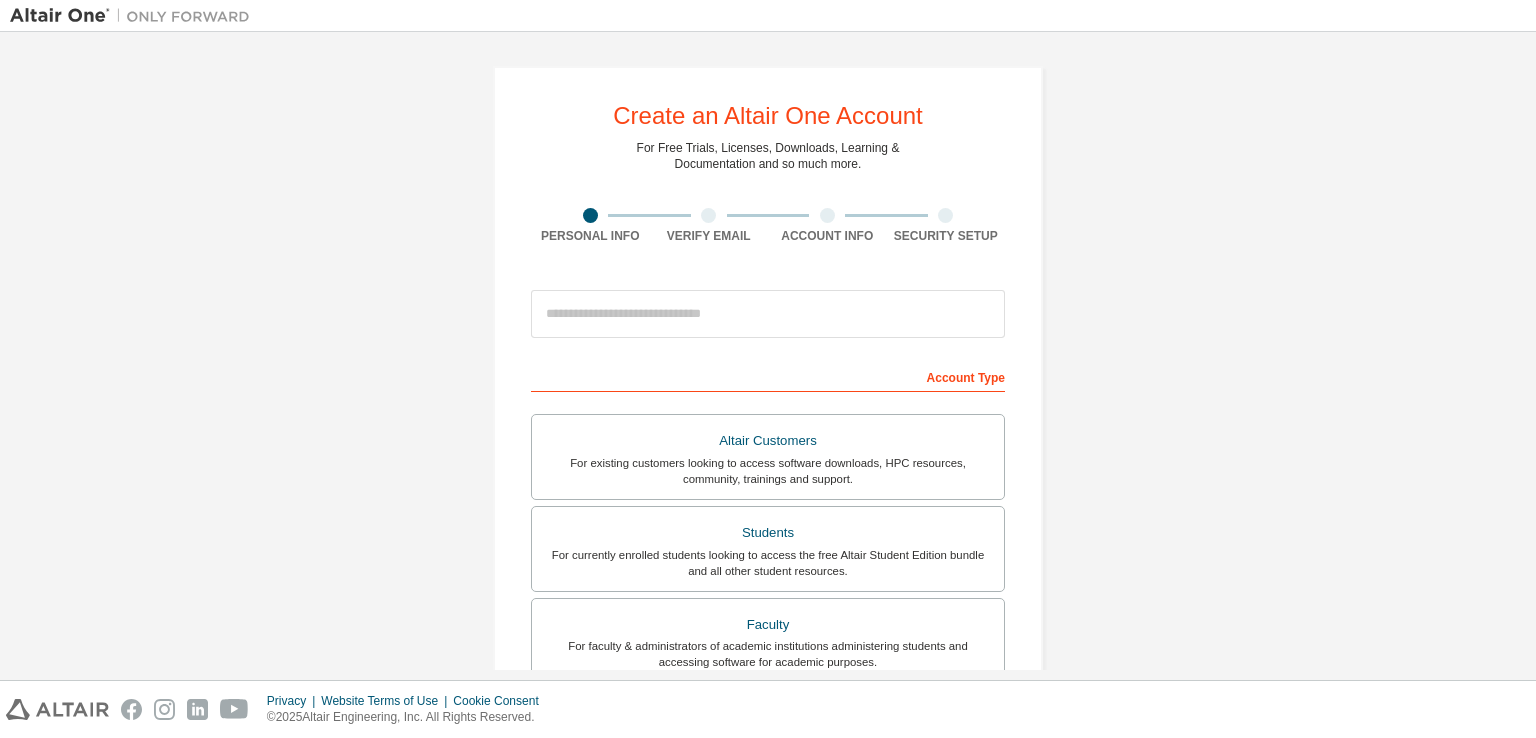 scroll, scrollTop: 0, scrollLeft: 0, axis: both 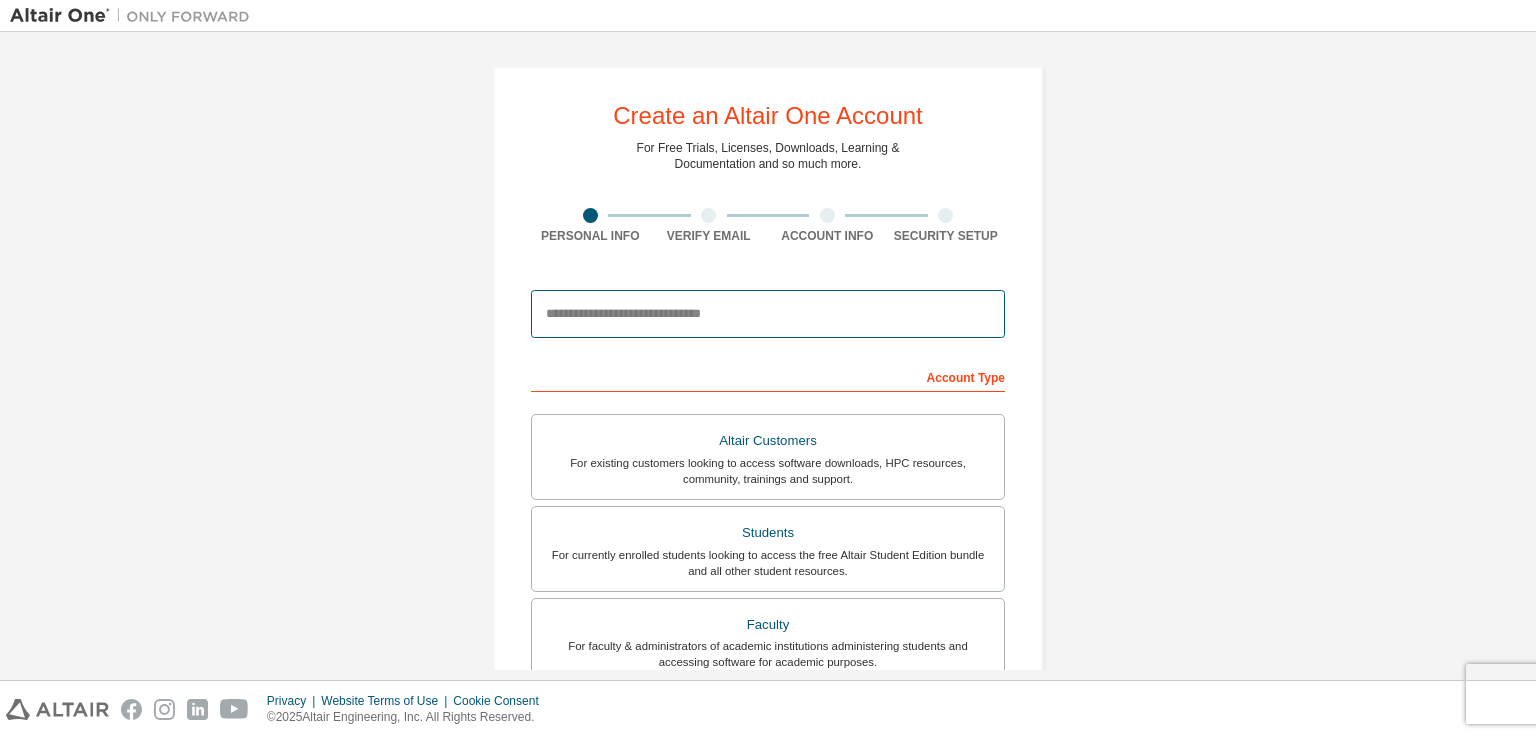 click at bounding box center [768, 314] 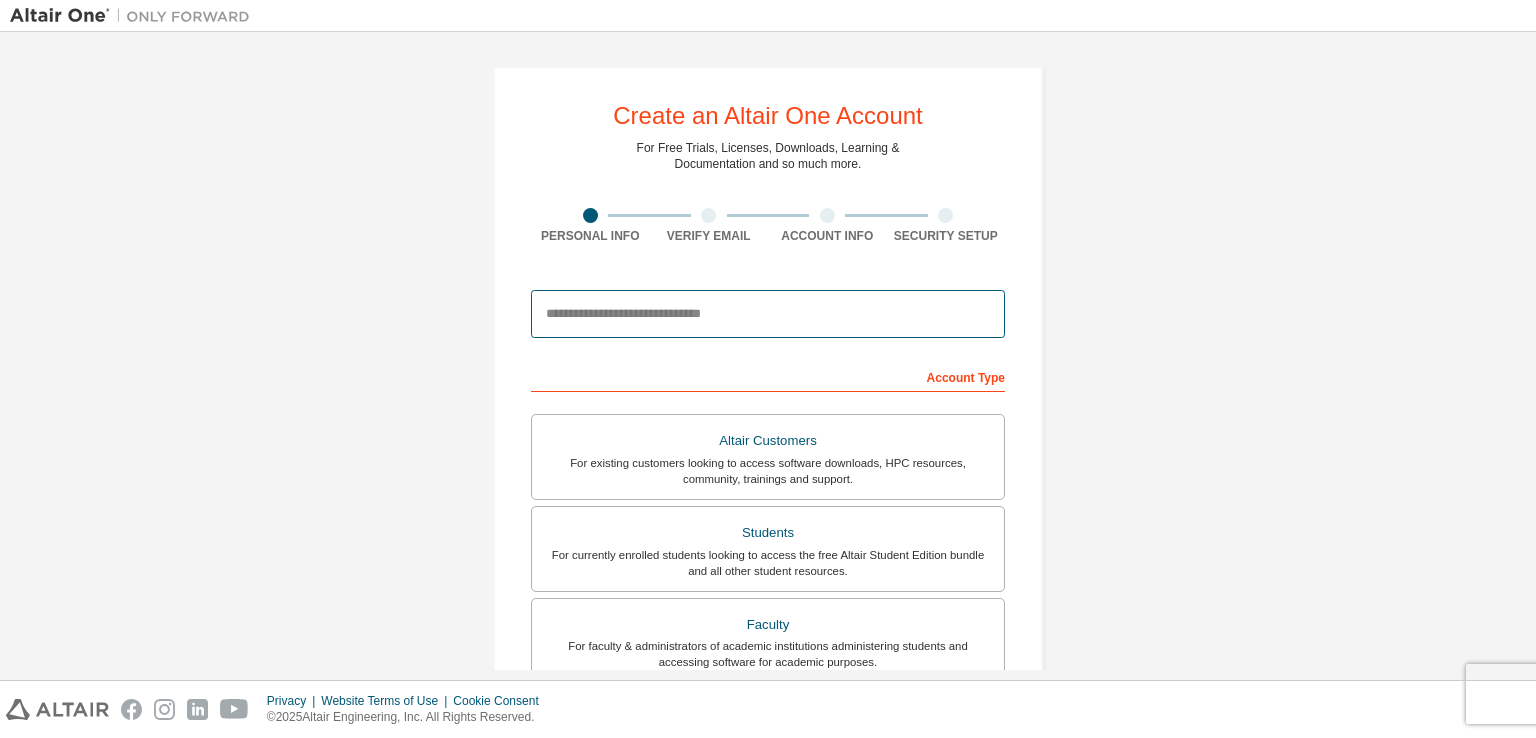 type on "**********" 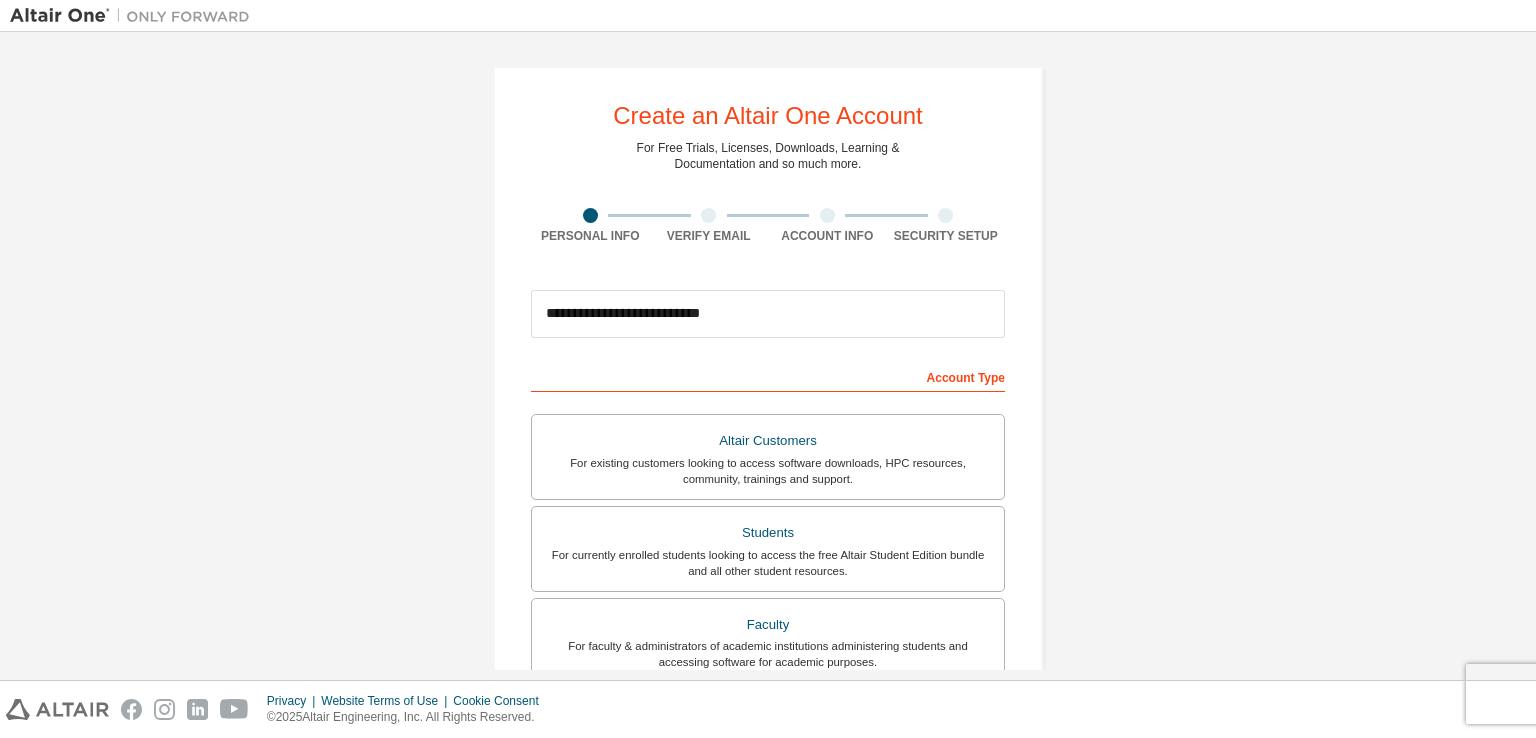 type on "*******" 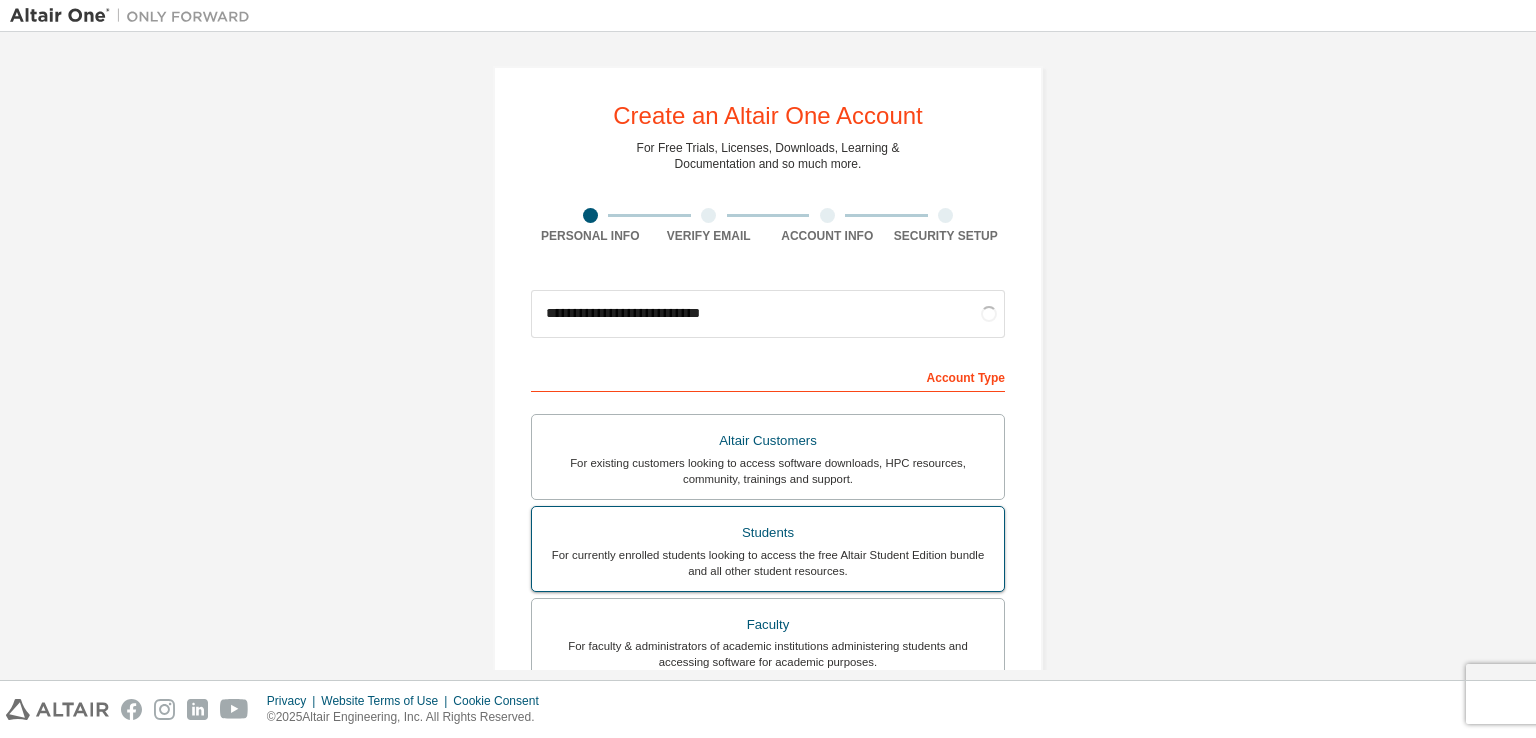click on "Students" at bounding box center (768, 533) 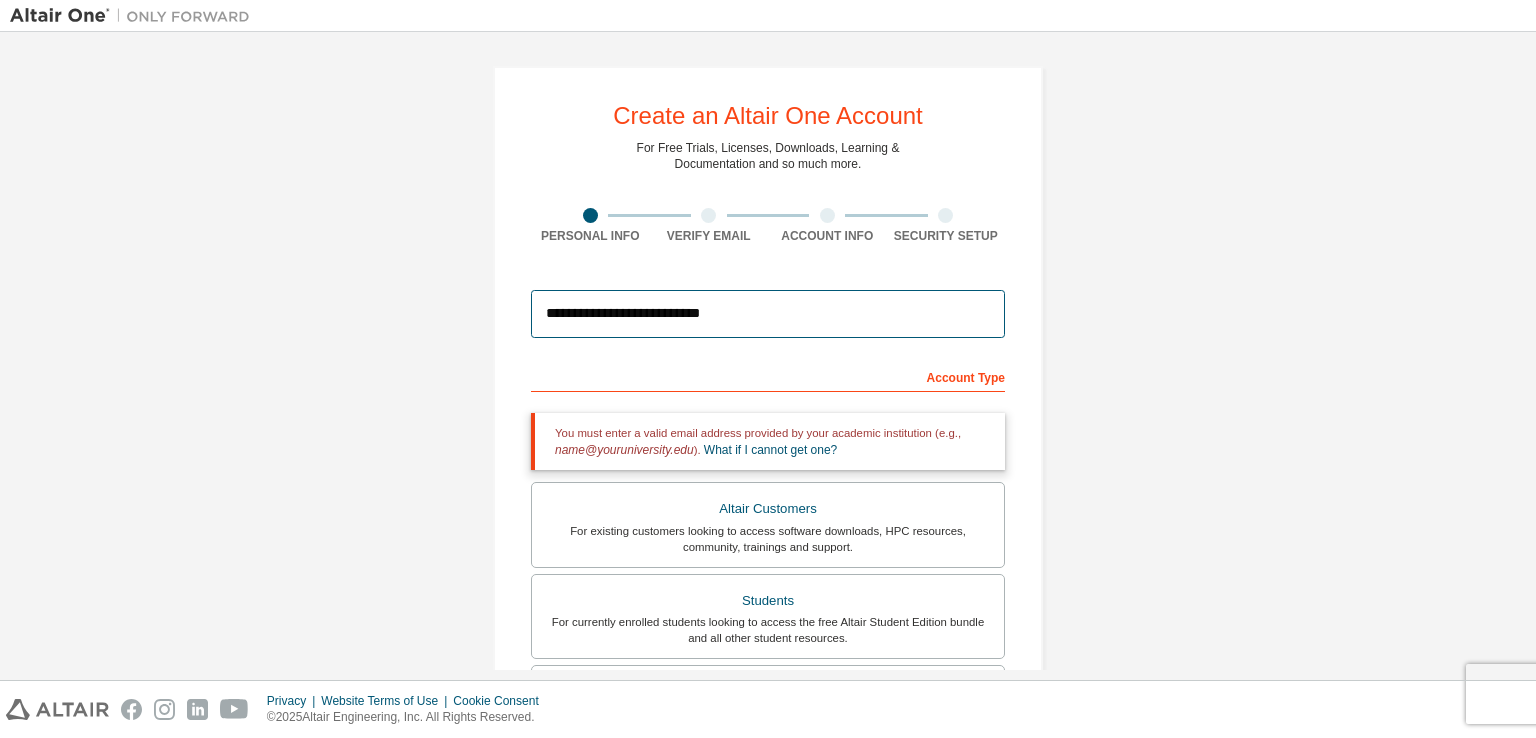 click on "**********" at bounding box center [768, 314] 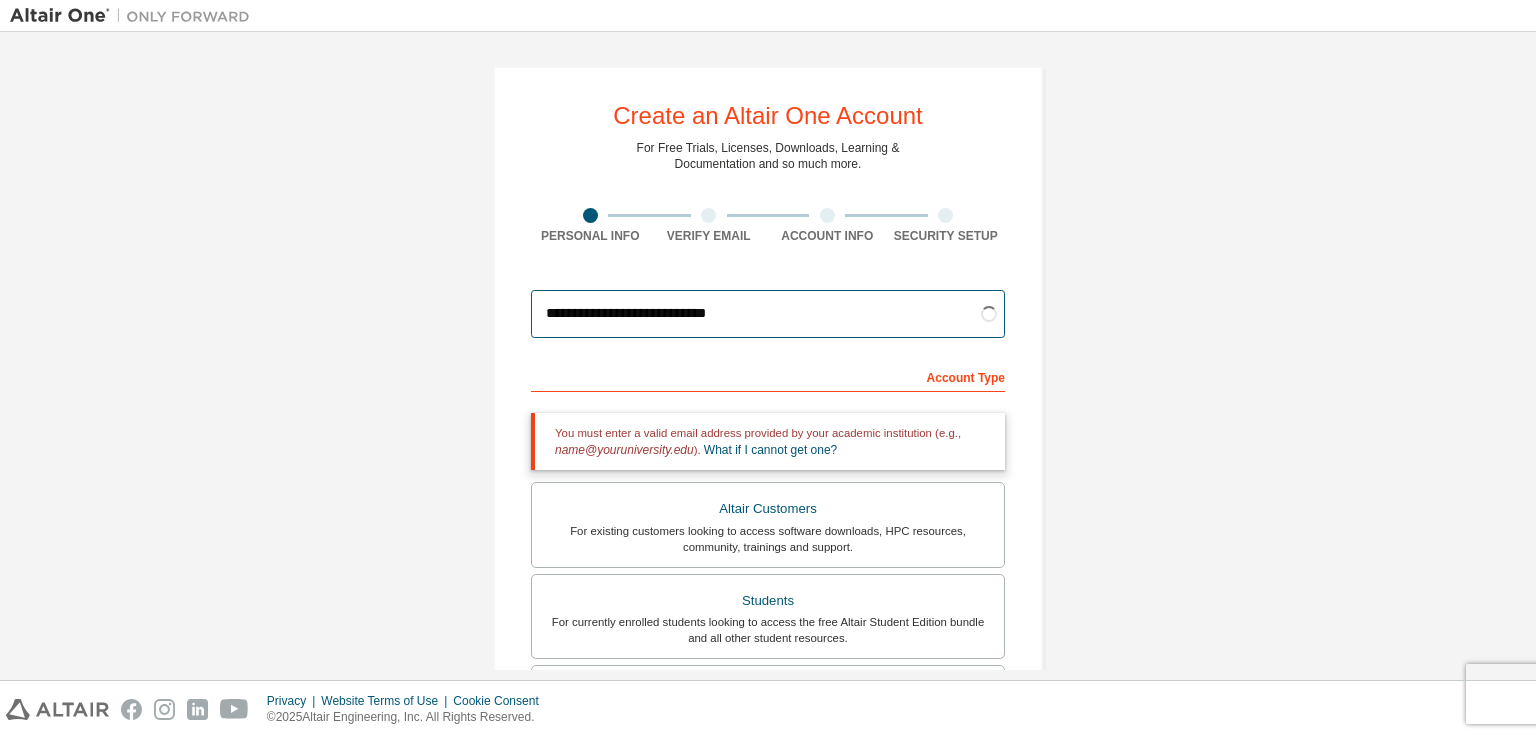 type on "**********" 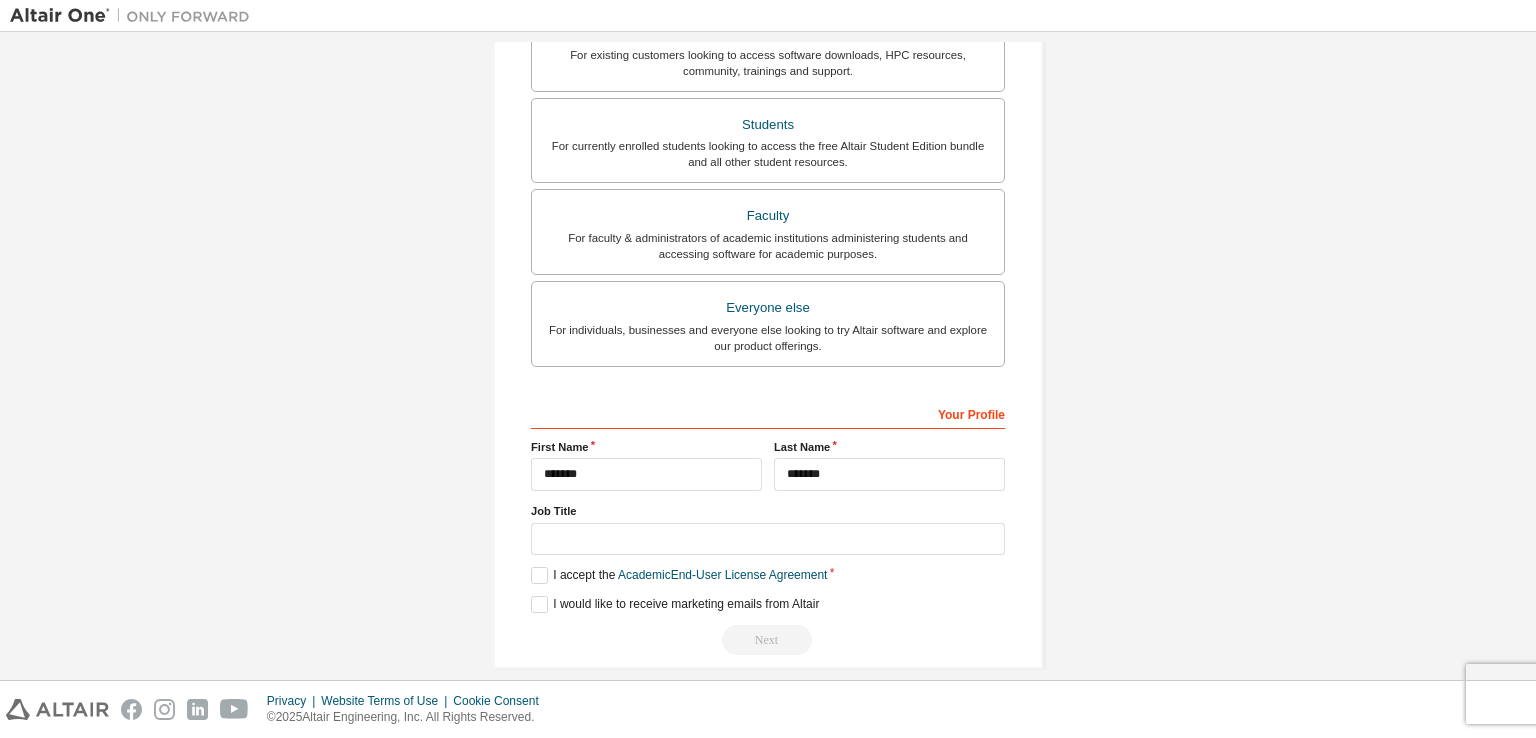 scroll, scrollTop: 479, scrollLeft: 0, axis: vertical 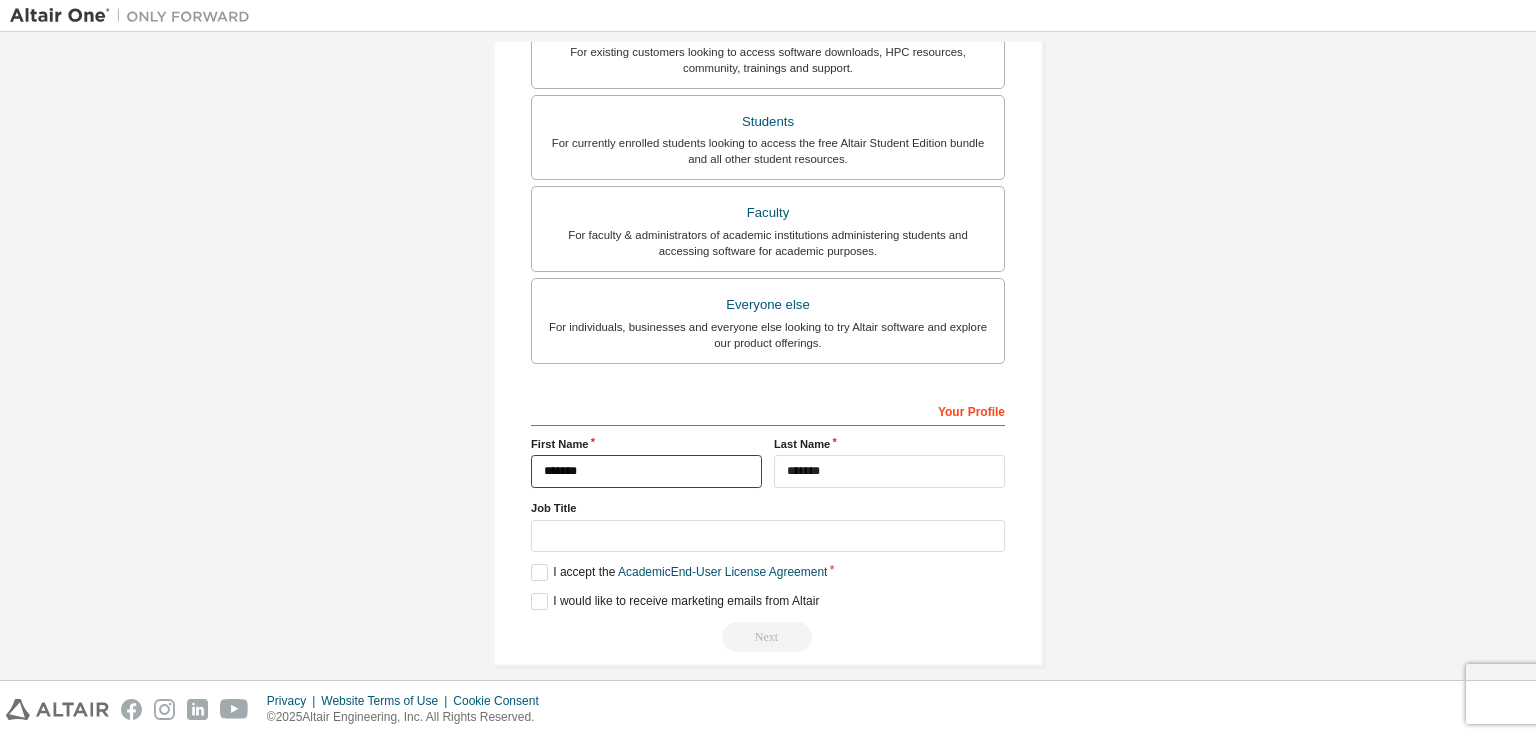 click on "*******" at bounding box center (646, 471) 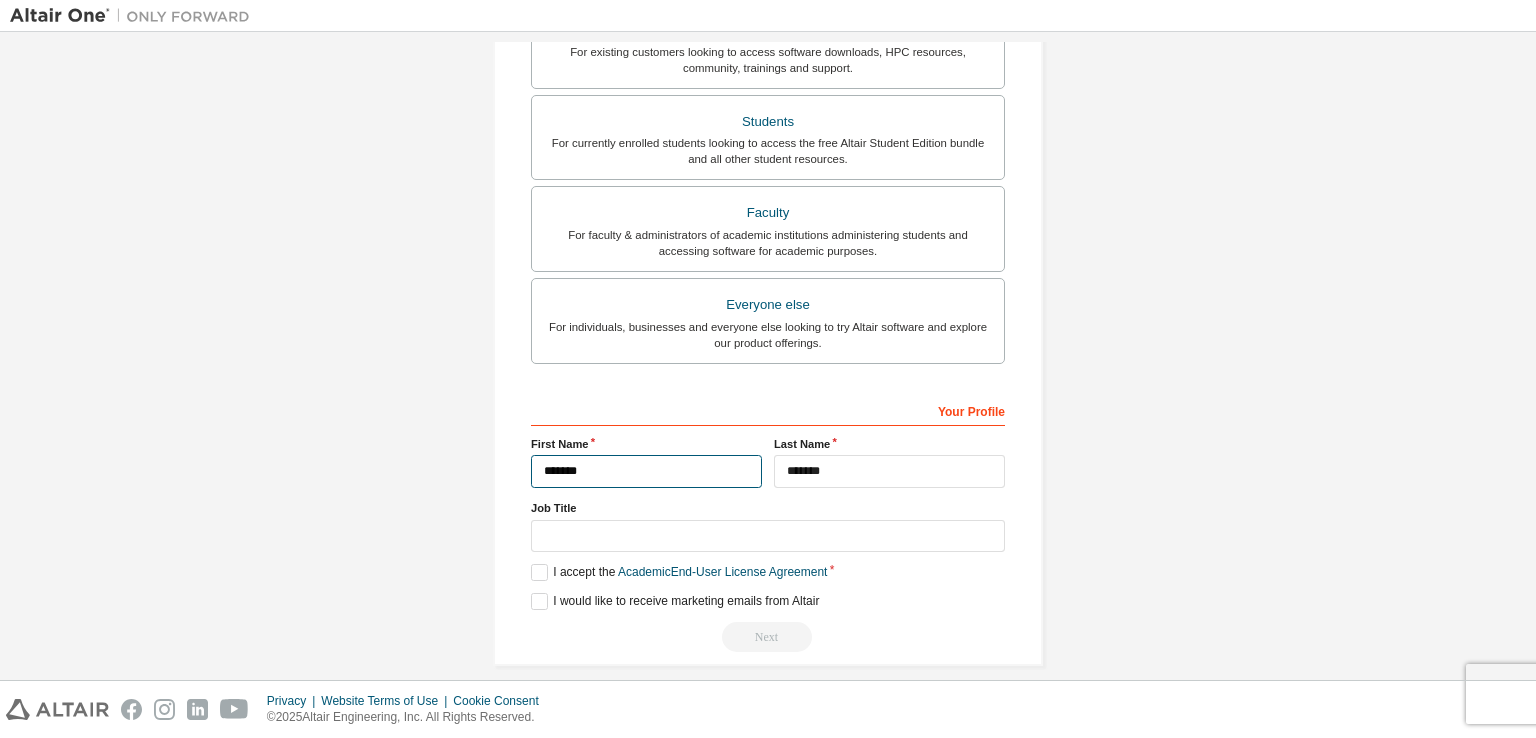 click on "*******" at bounding box center [646, 471] 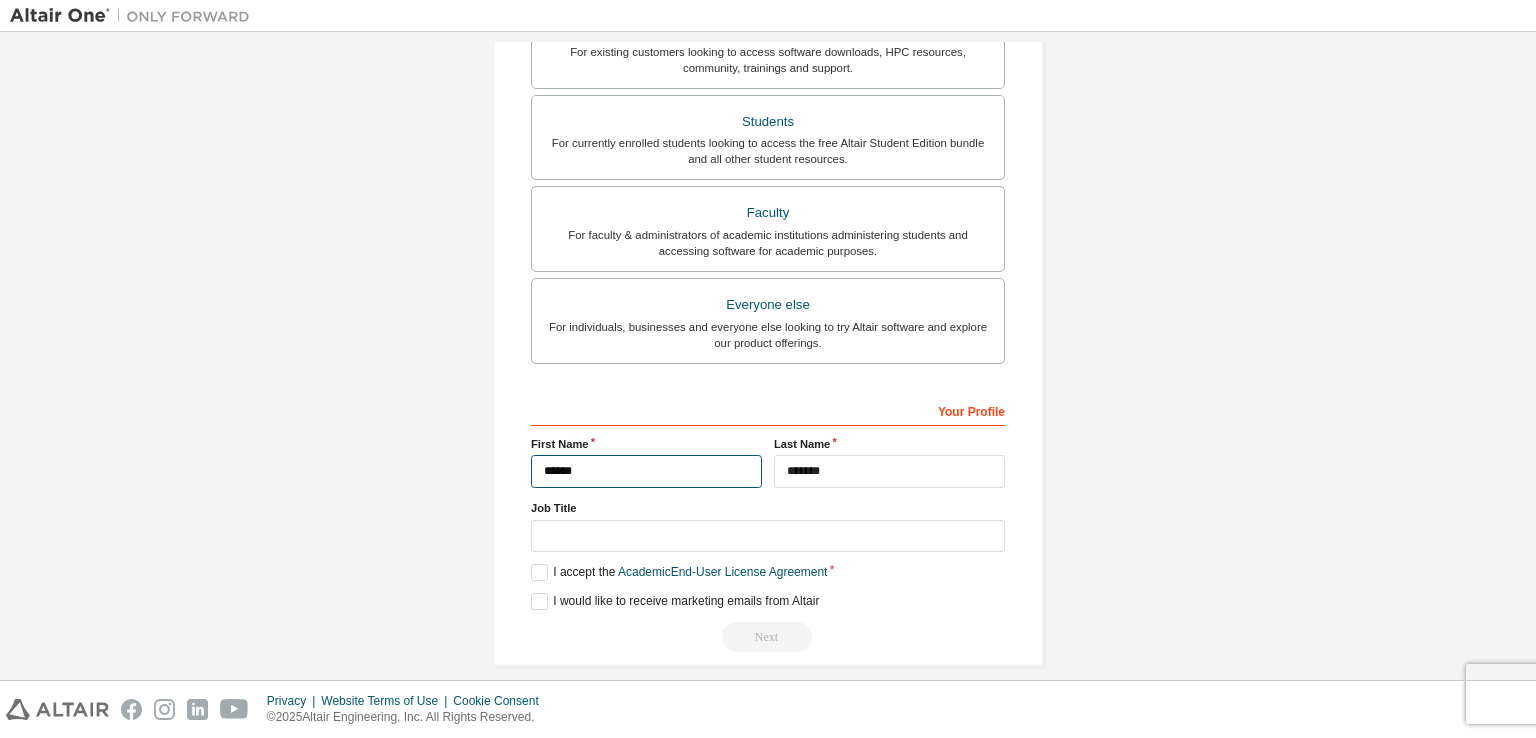 type on "*******" 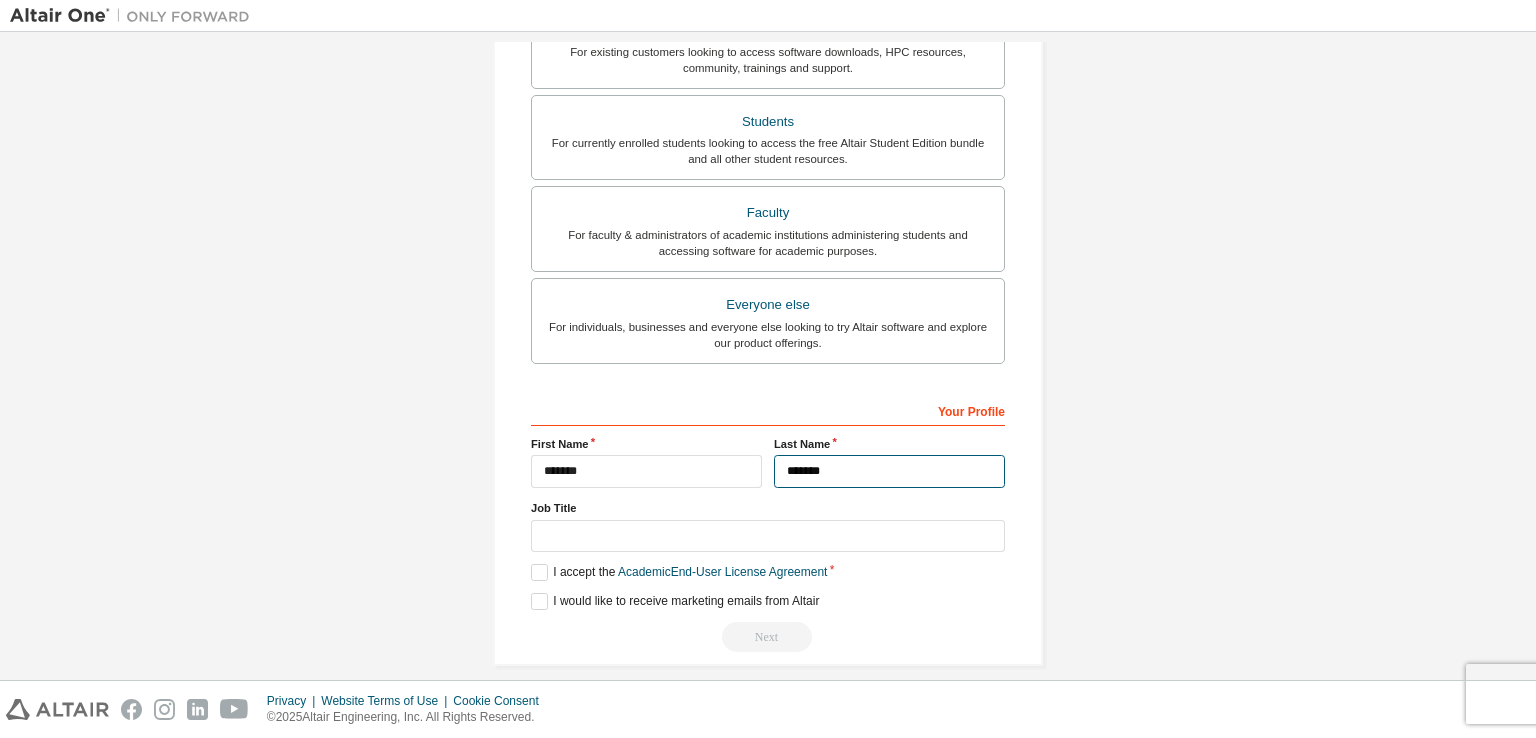 click on "*******" at bounding box center (889, 471) 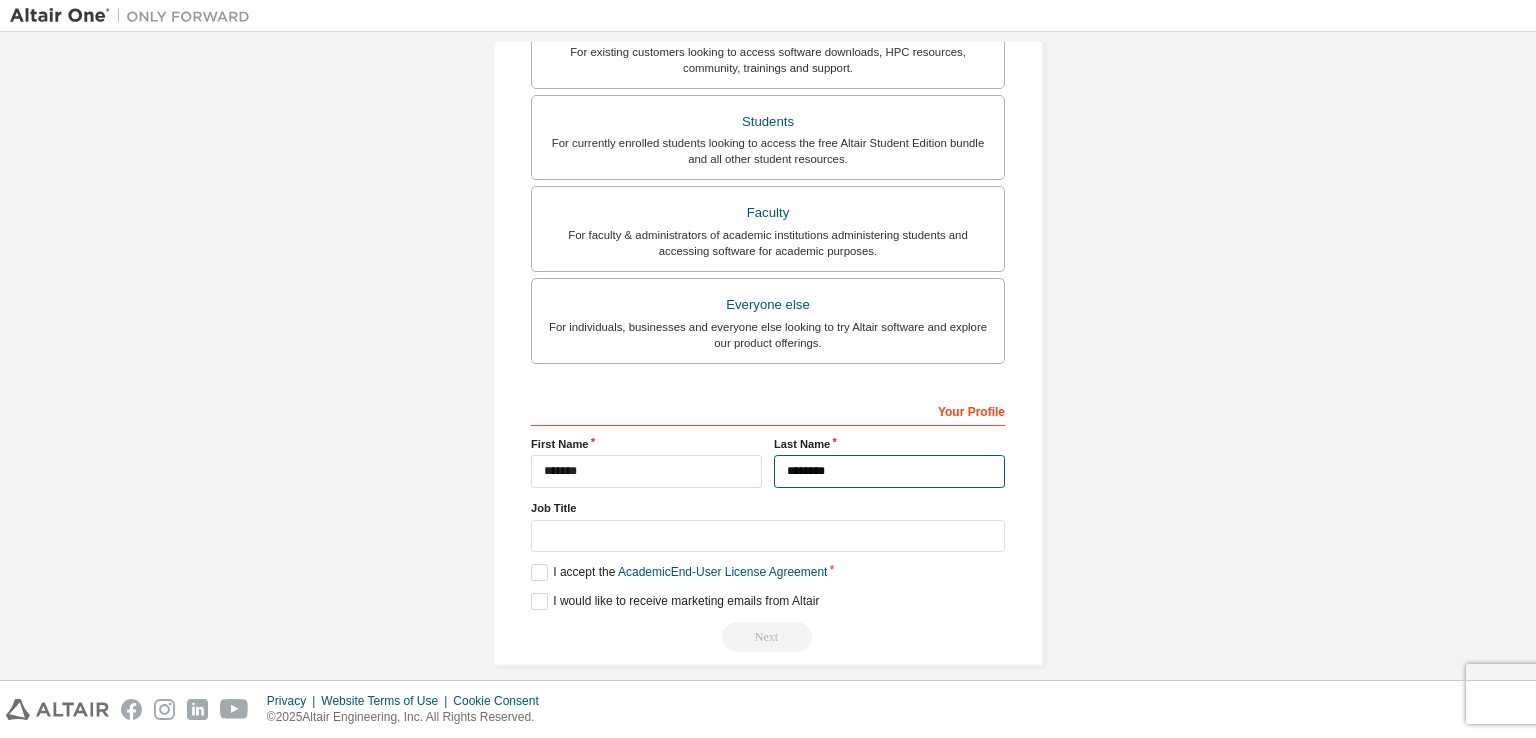 type on "*******" 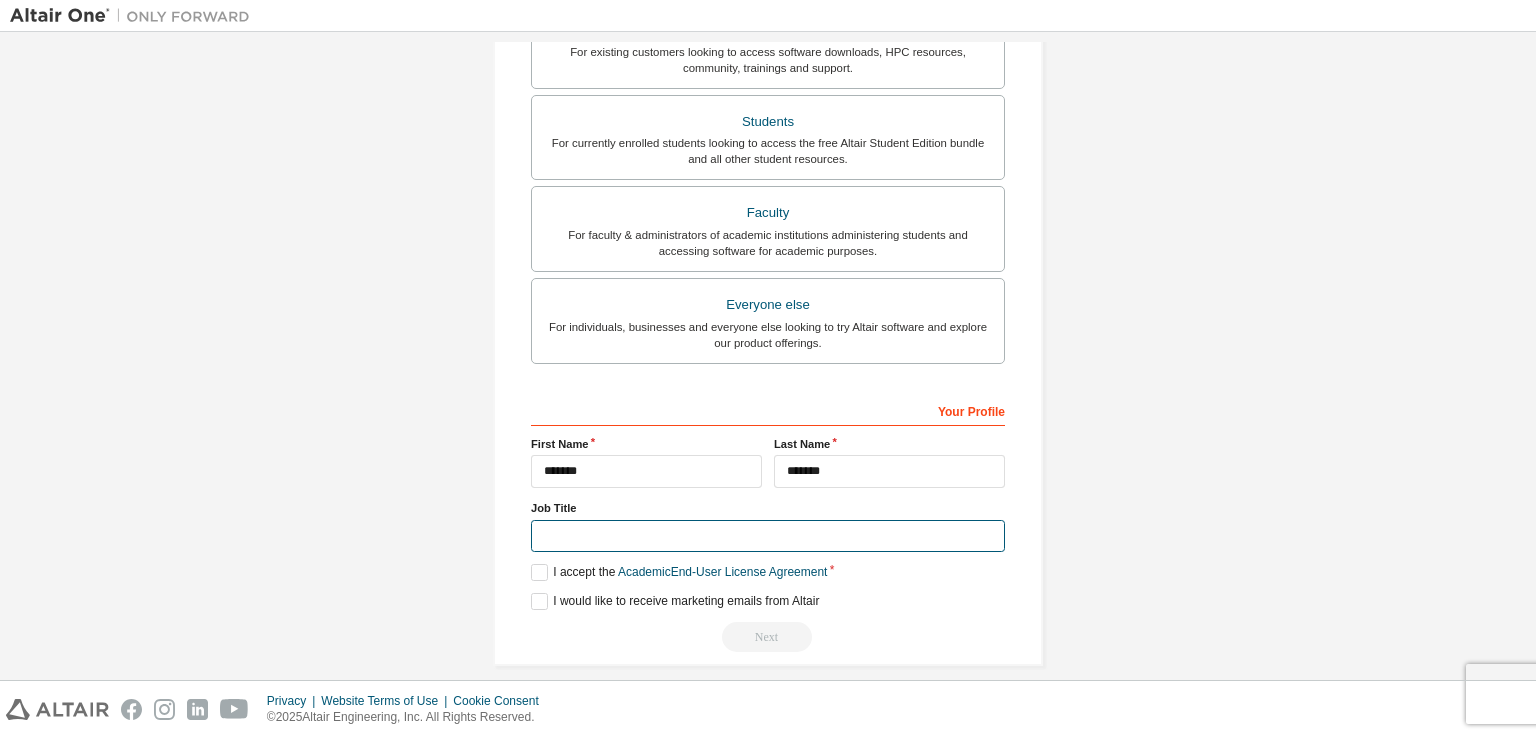 click at bounding box center [768, 536] 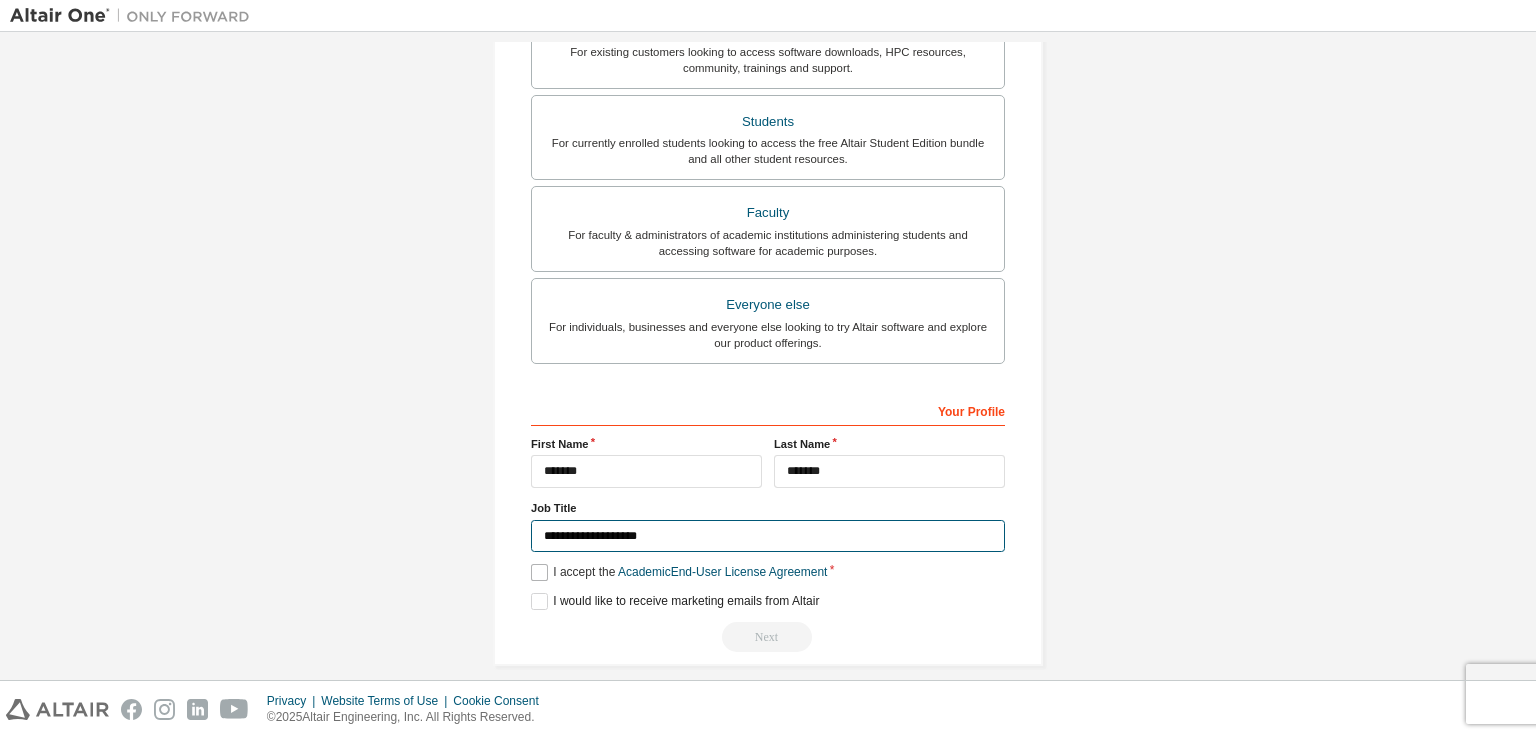 type on "**********" 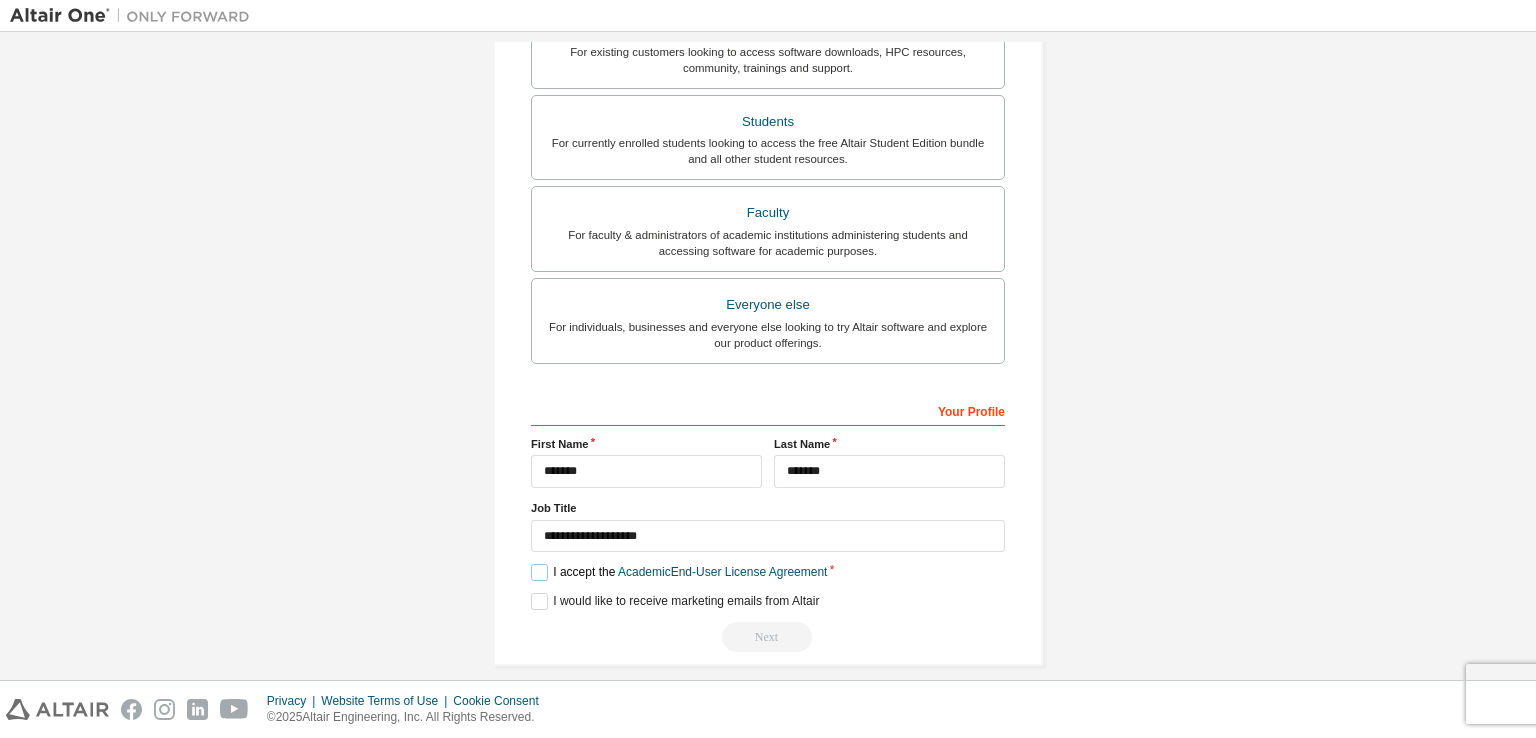 click on "I accept the   Academic   End-User License Agreement" at bounding box center (679, 572) 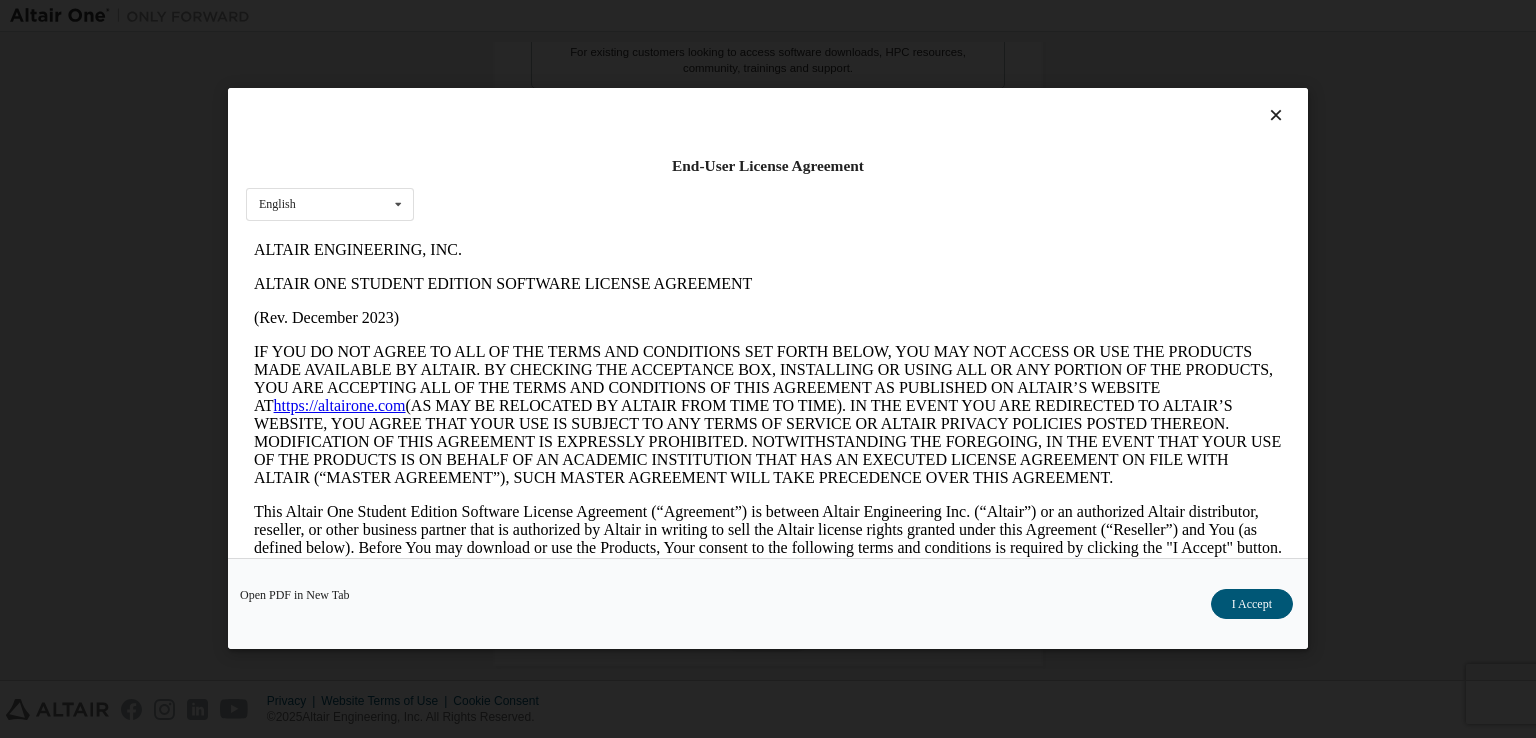 scroll, scrollTop: 0, scrollLeft: 0, axis: both 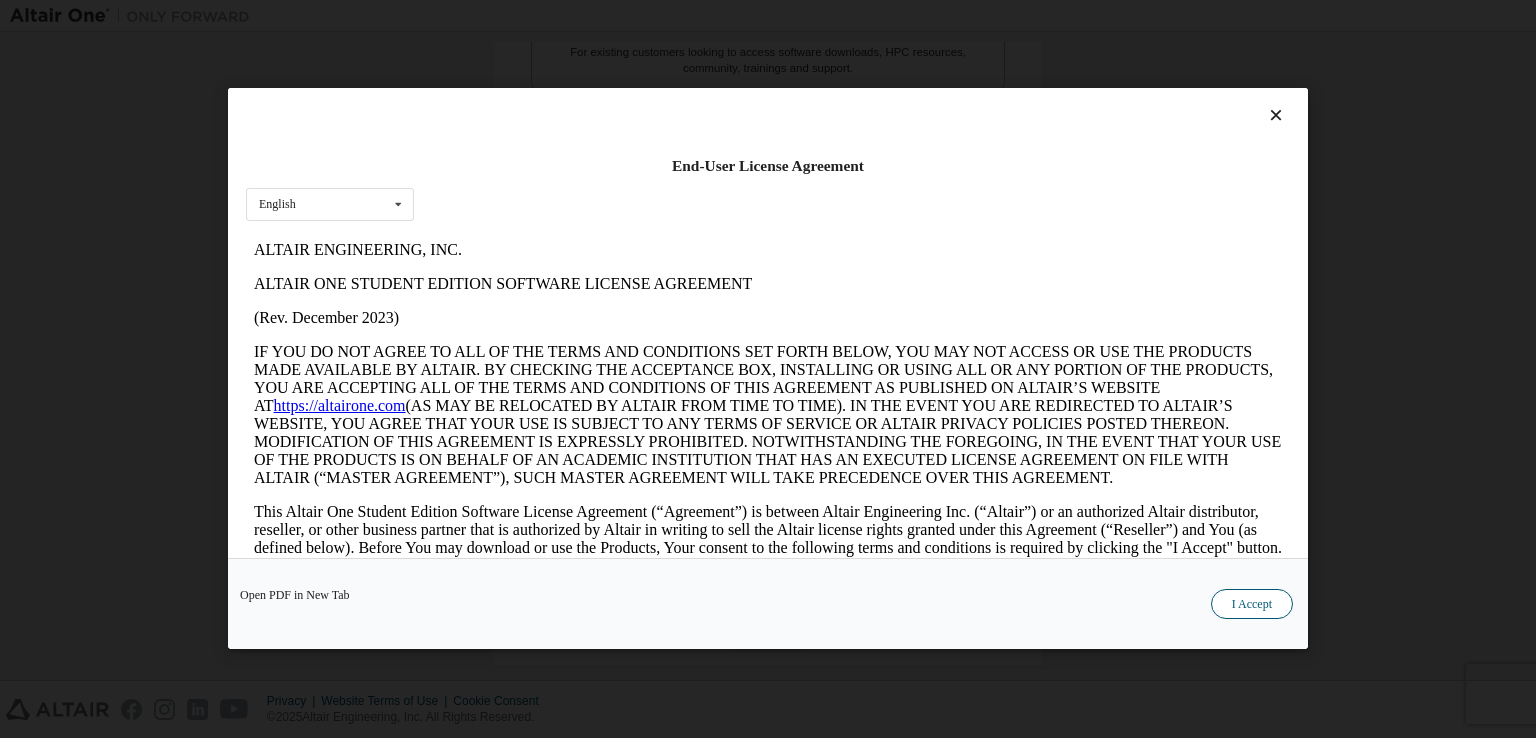 click on "I Accept" at bounding box center (1252, 605) 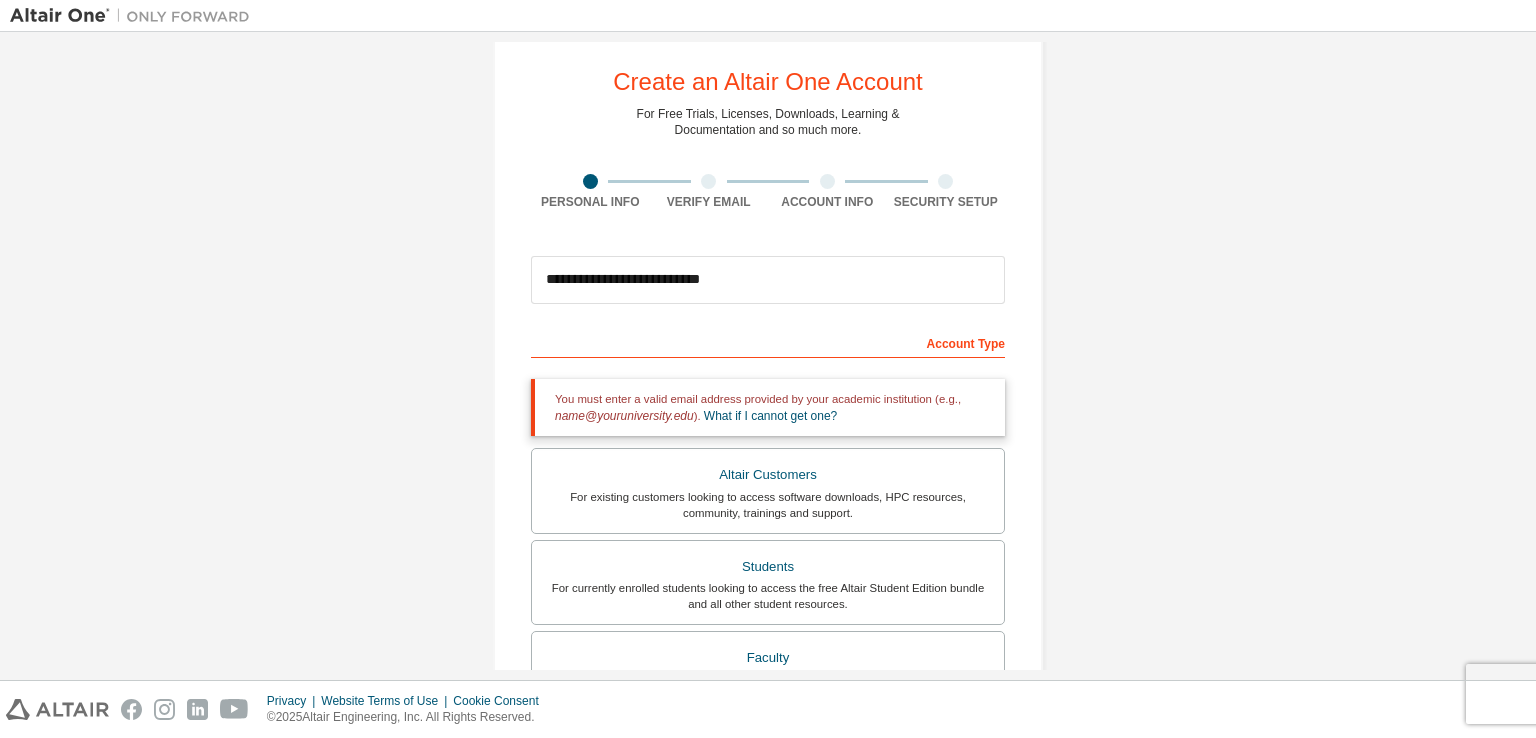 scroll, scrollTop: 36, scrollLeft: 0, axis: vertical 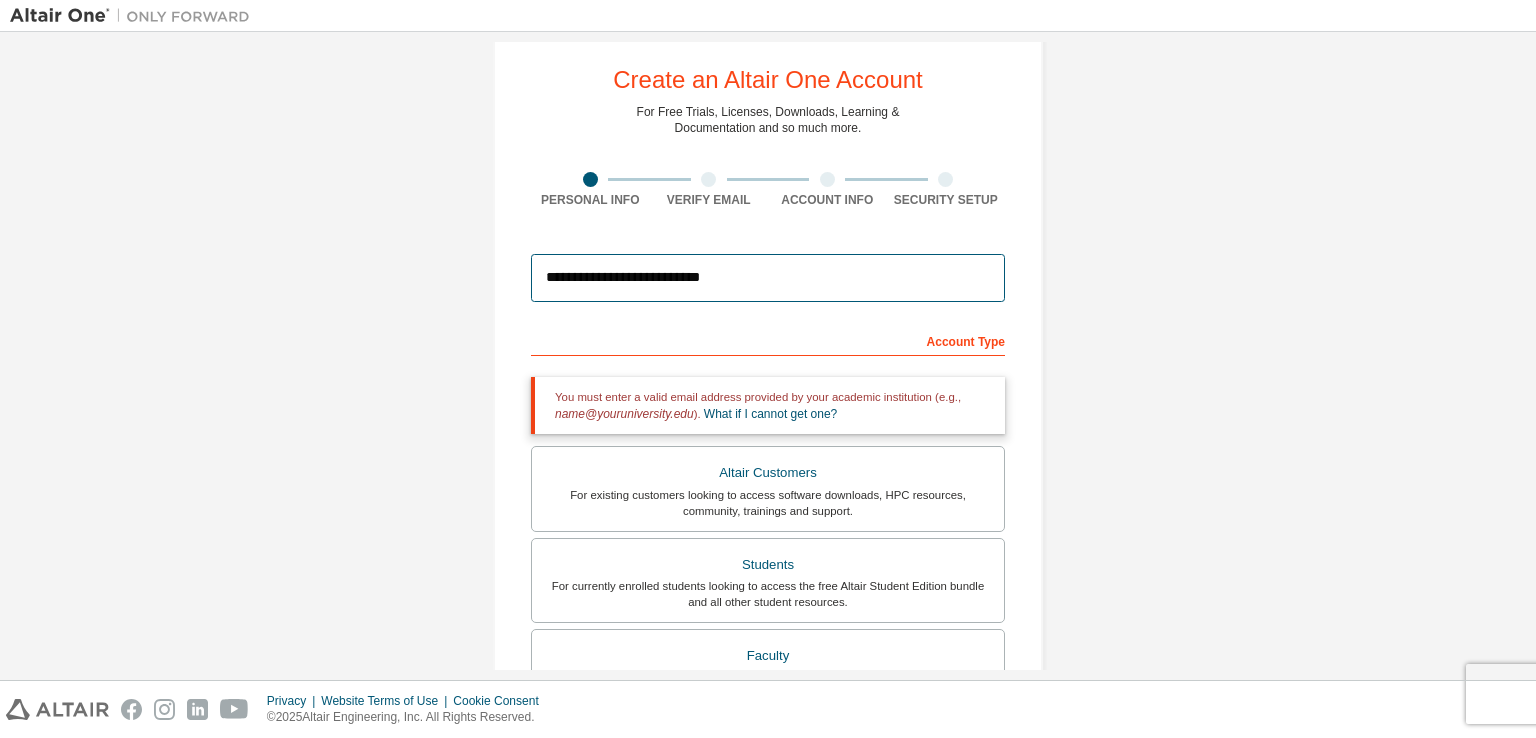 click on "**********" at bounding box center [768, 278] 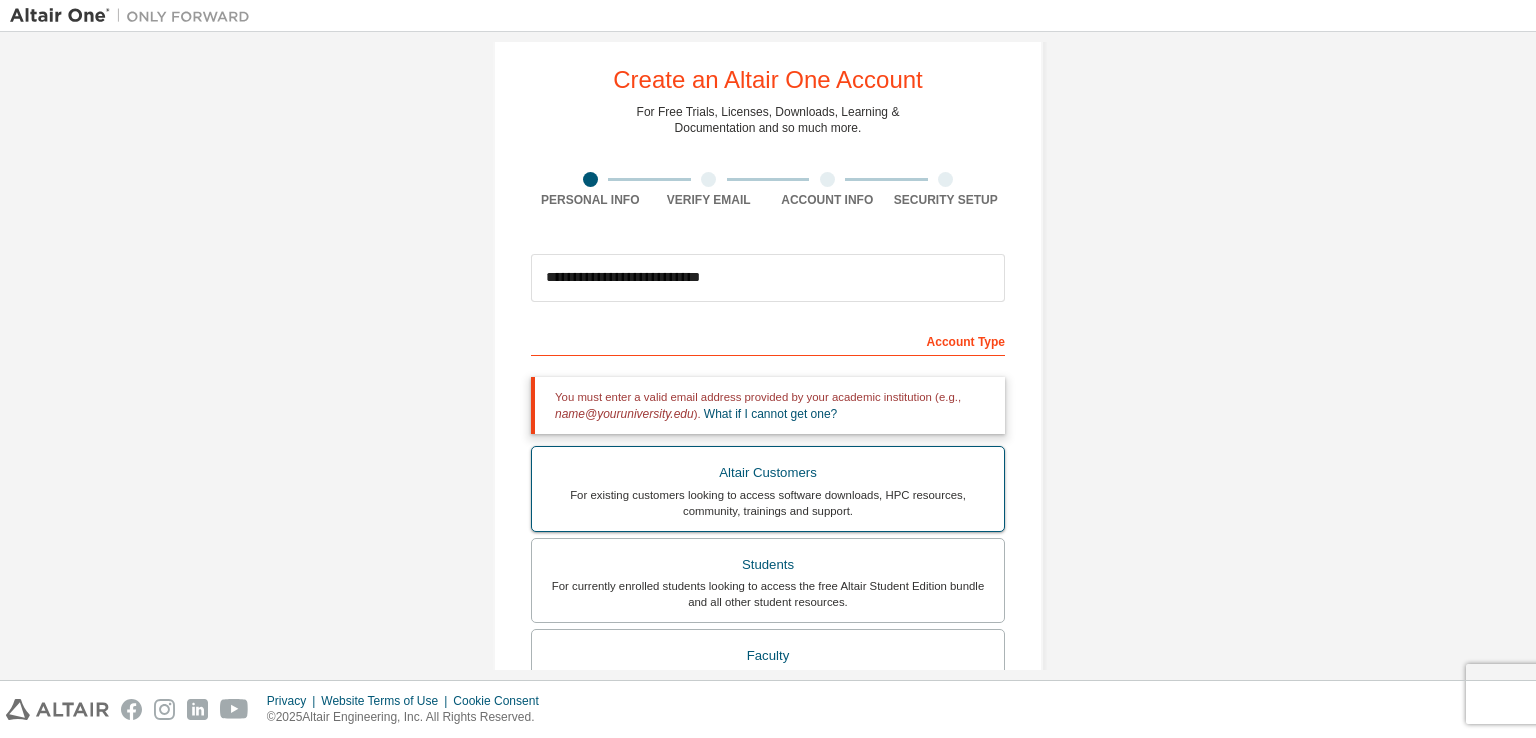 click on "Altair Customers For existing customers looking to access software downloads, HPC resources, community, trainings and support." at bounding box center (768, 489) 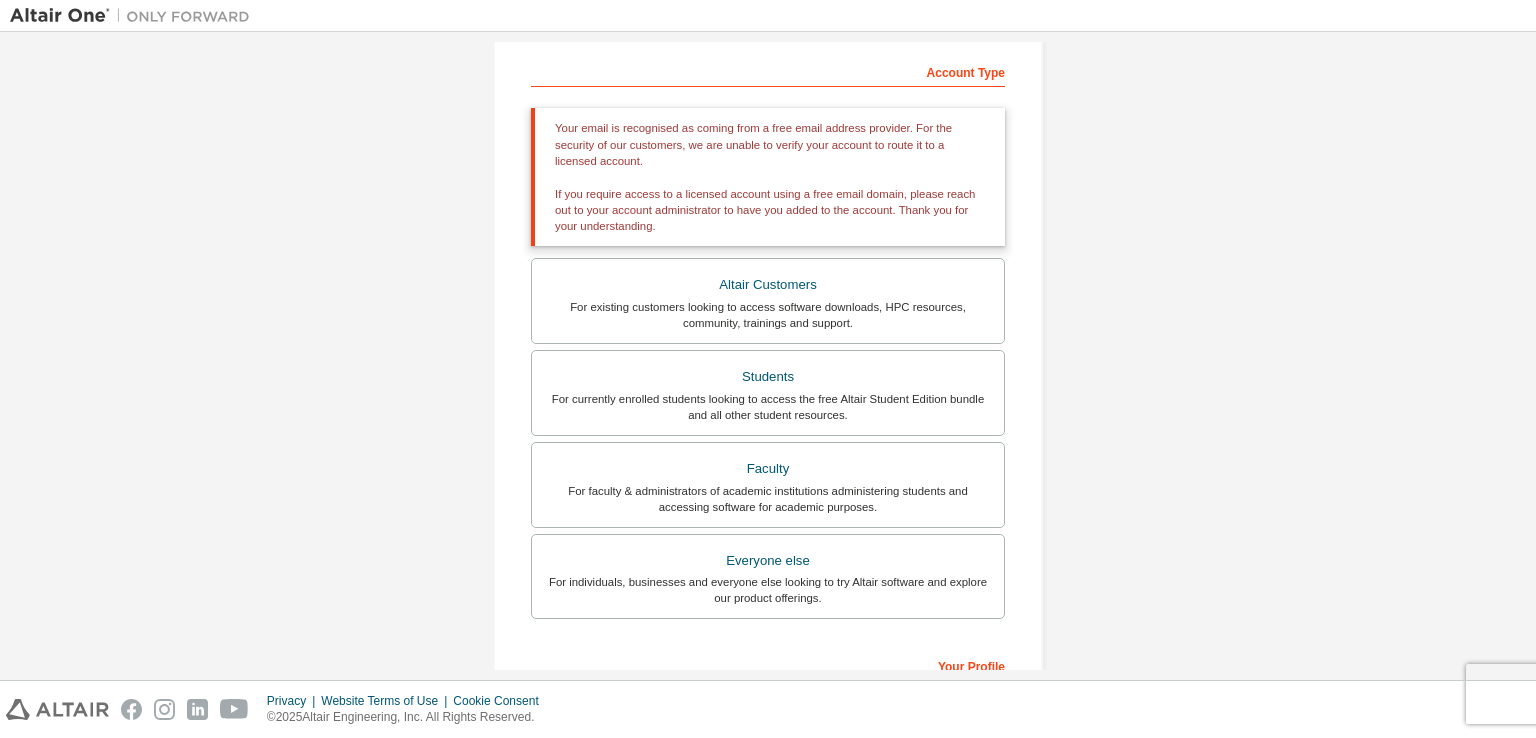 scroll, scrollTop: 351, scrollLeft: 0, axis: vertical 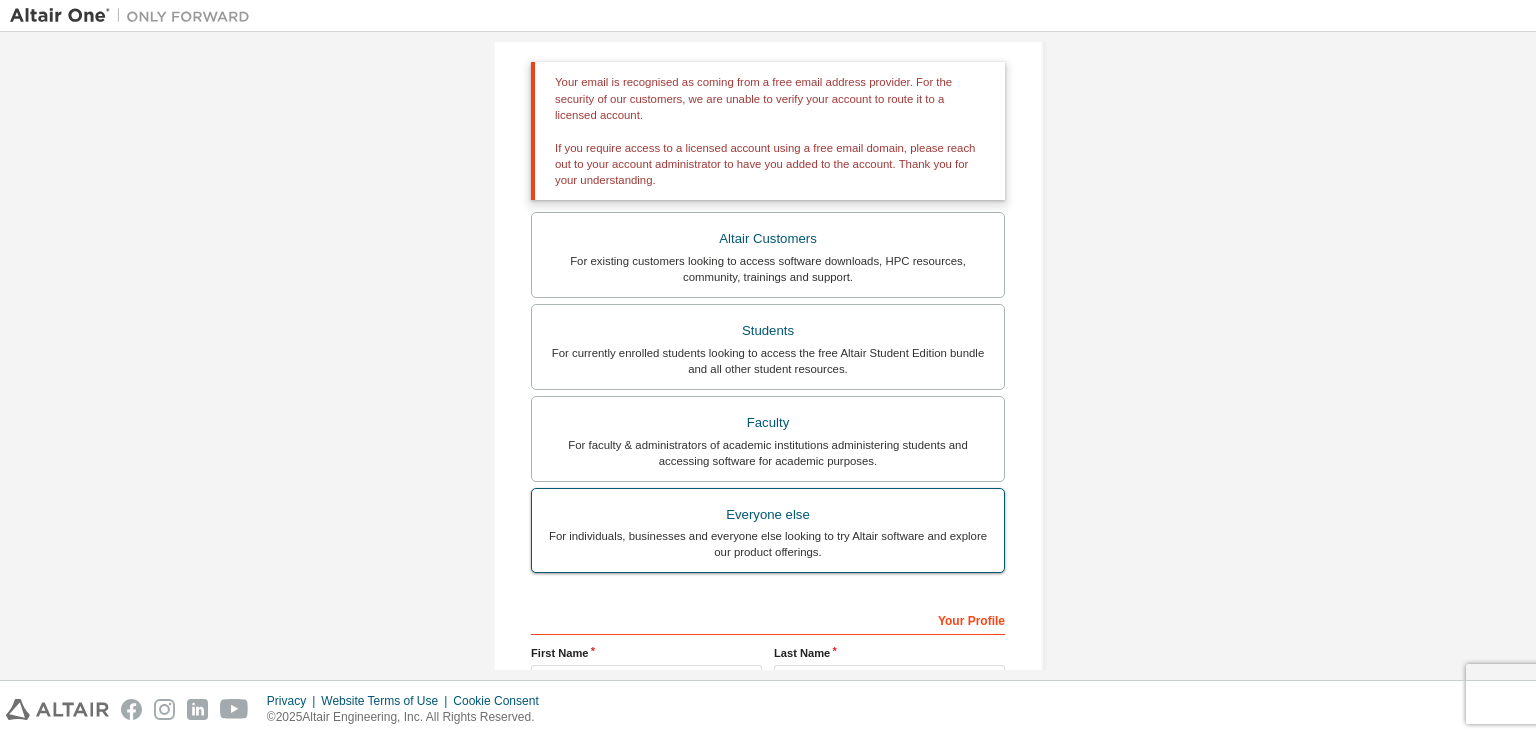 click on "For individuals, businesses and everyone else looking to try Altair software and explore our product offerings." at bounding box center (768, 544) 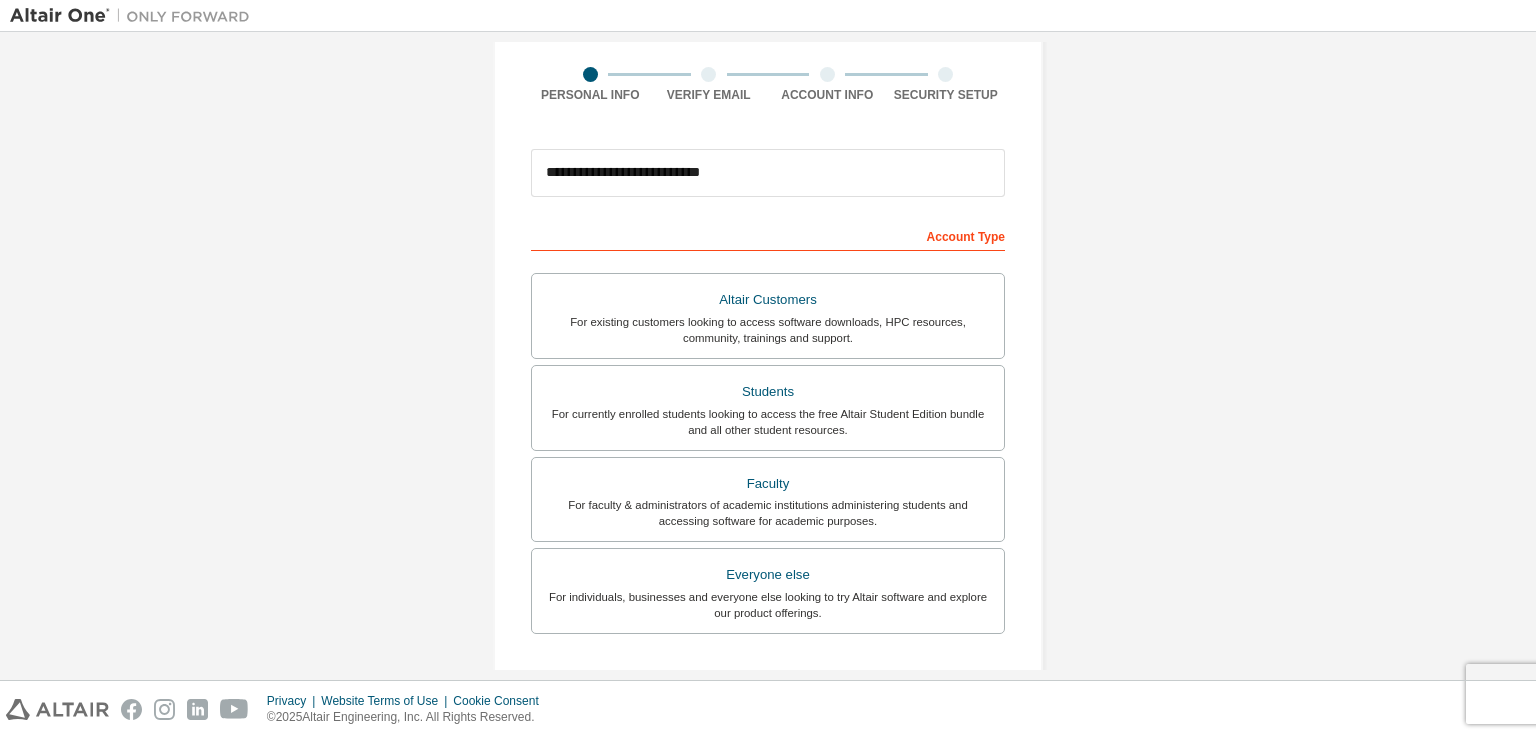 scroll, scrollTop: 87, scrollLeft: 0, axis: vertical 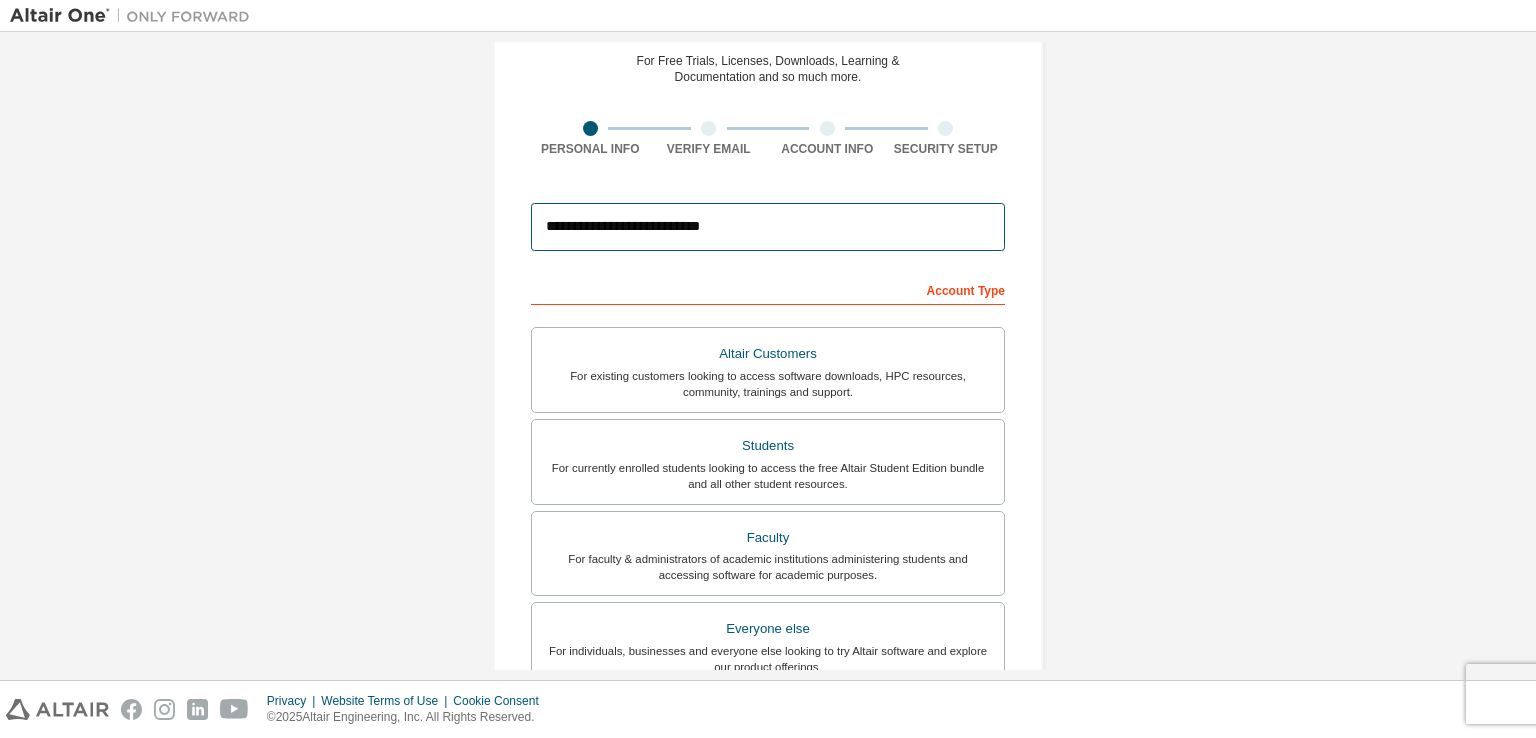 click on "**********" at bounding box center [768, 227] 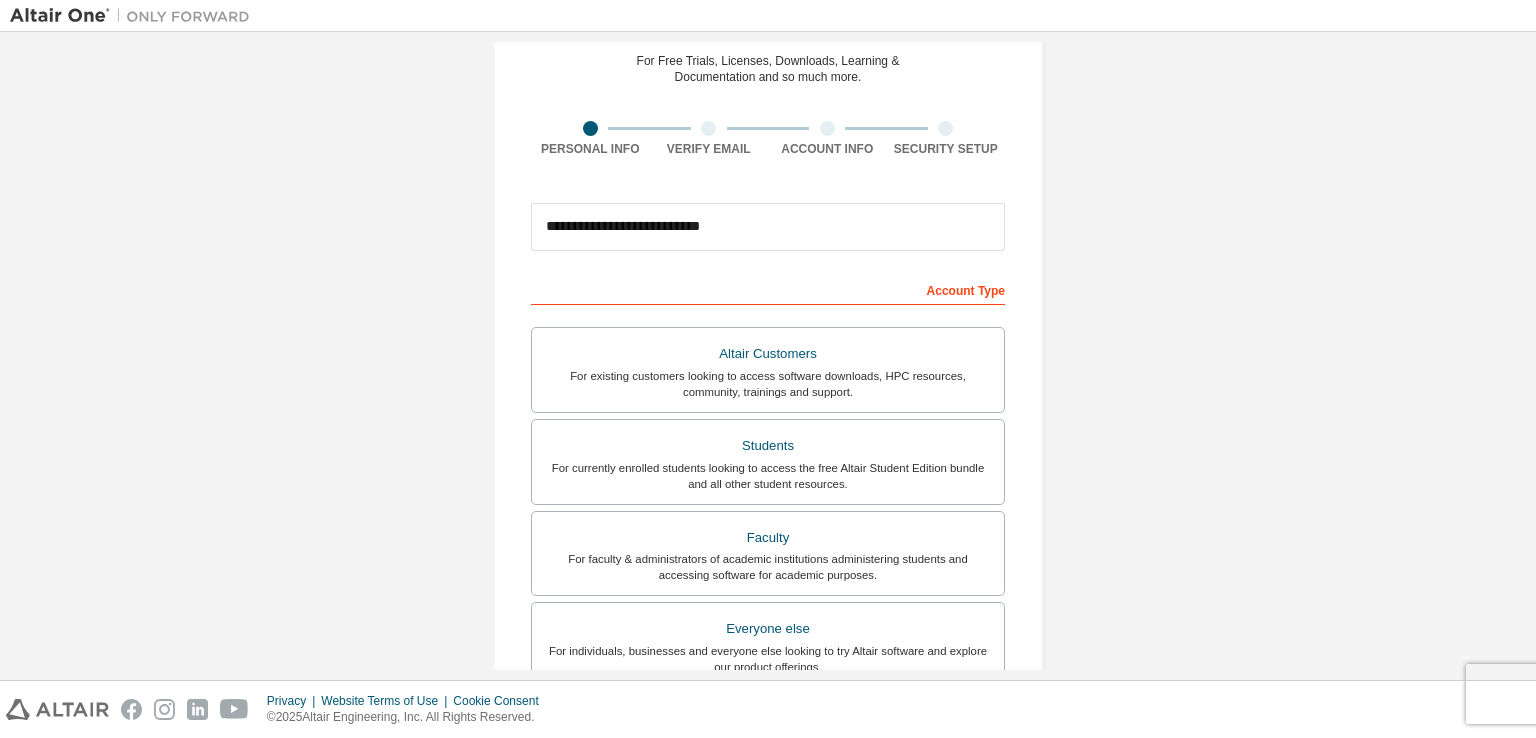 click at bounding box center [708, 128] 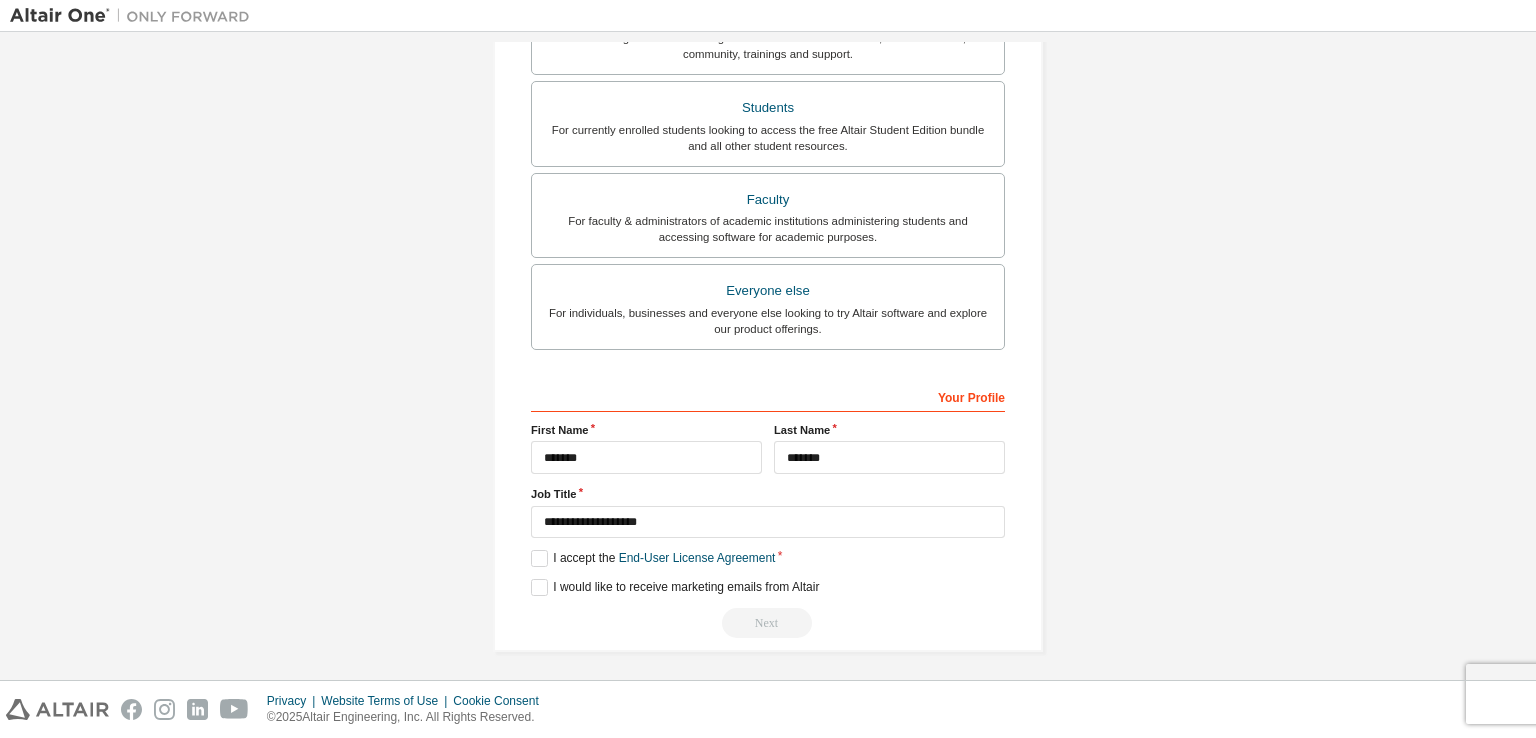 scroll, scrollTop: 427, scrollLeft: 0, axis: vertical 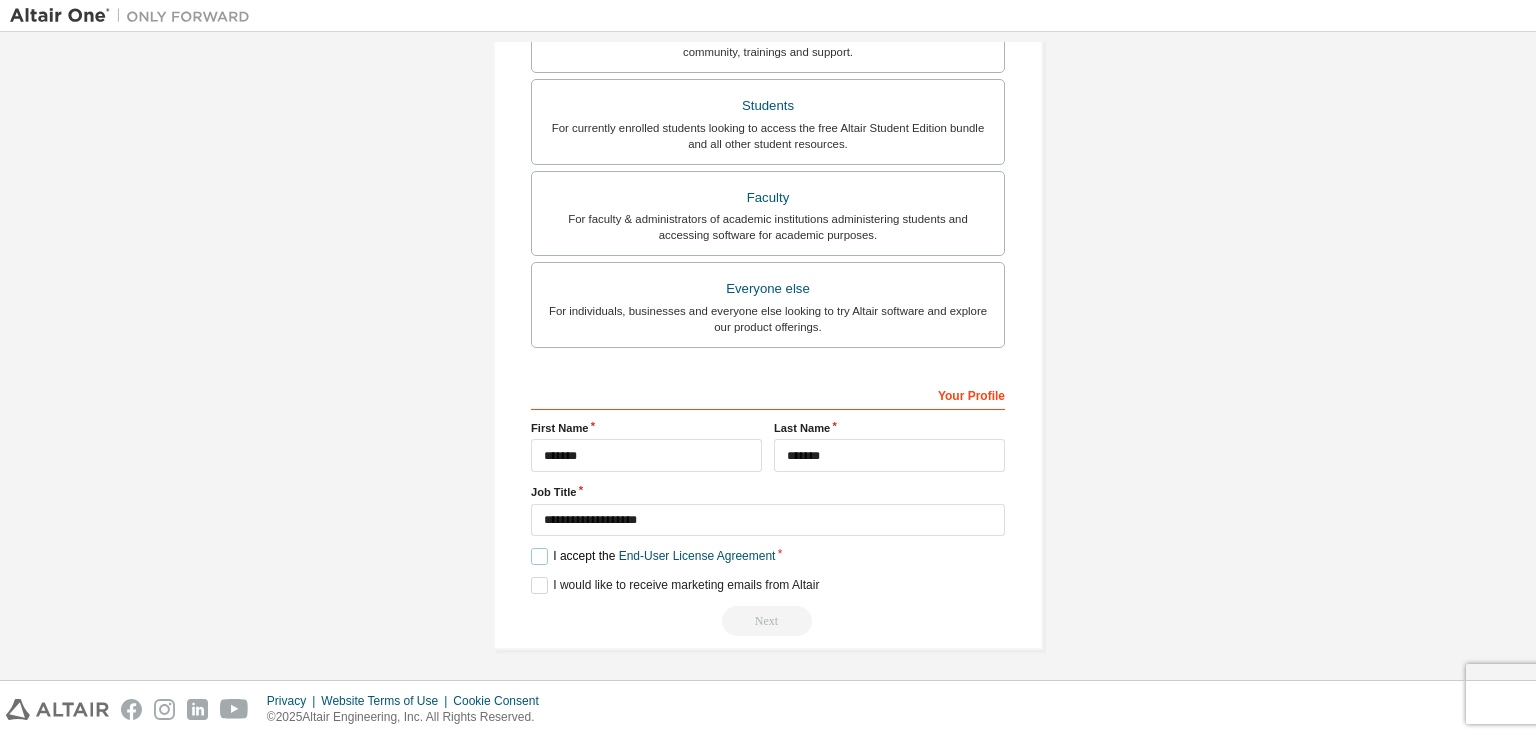 click on "I accept the    End-User License Agreement" at bounding box center (653, 556) 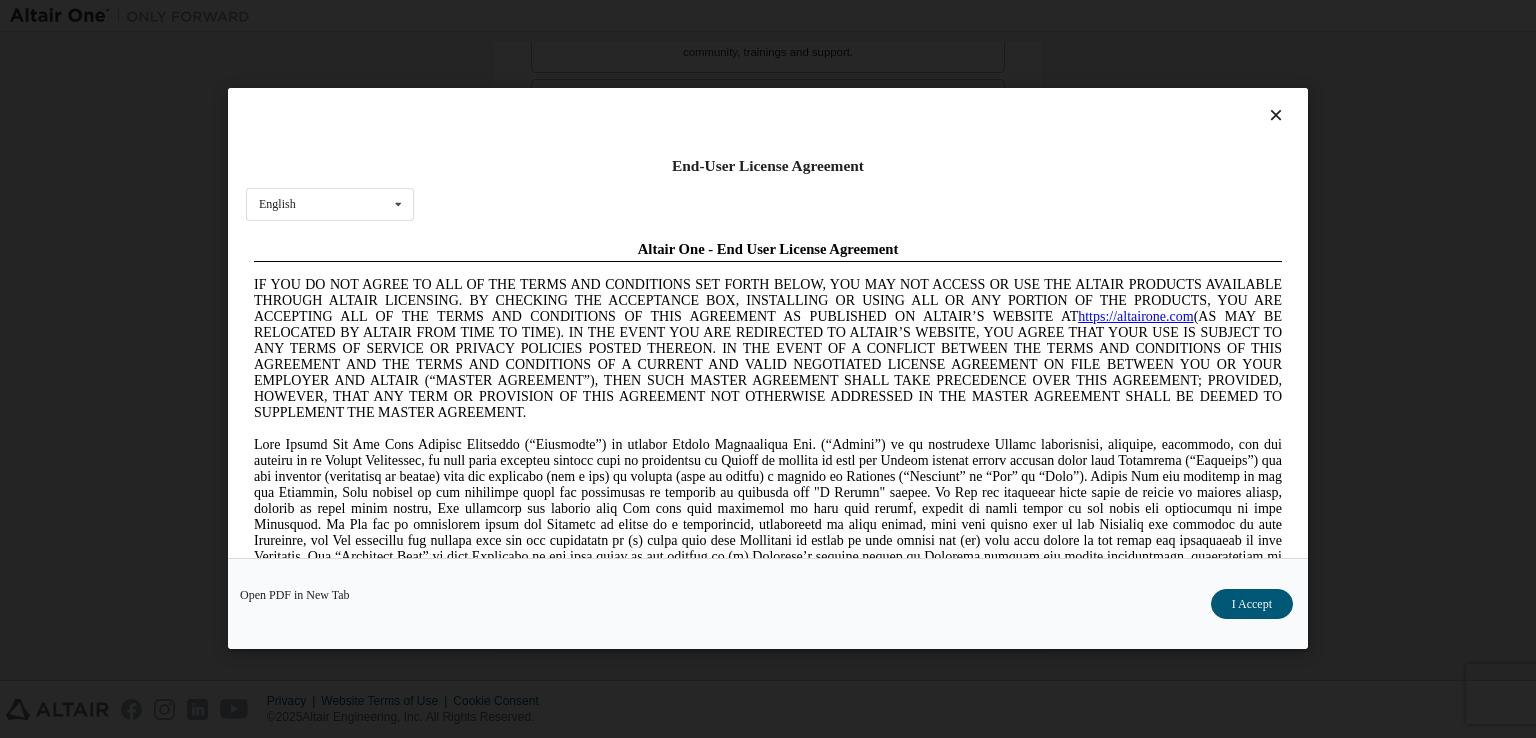 scroll, scrollTop: 0, scrollLeft: 0, axis: both 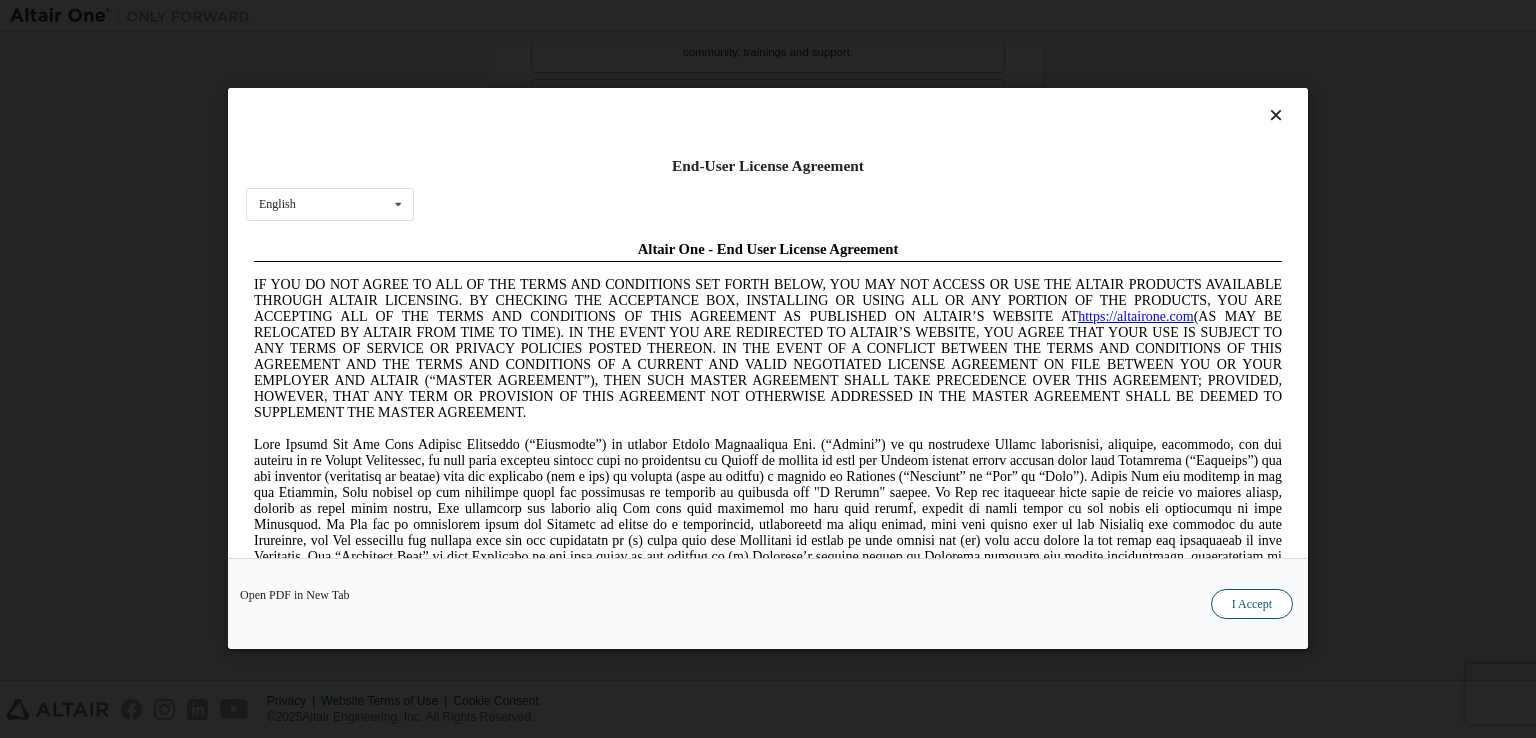 click on "I Accept" at bounding box center [1252, 605] 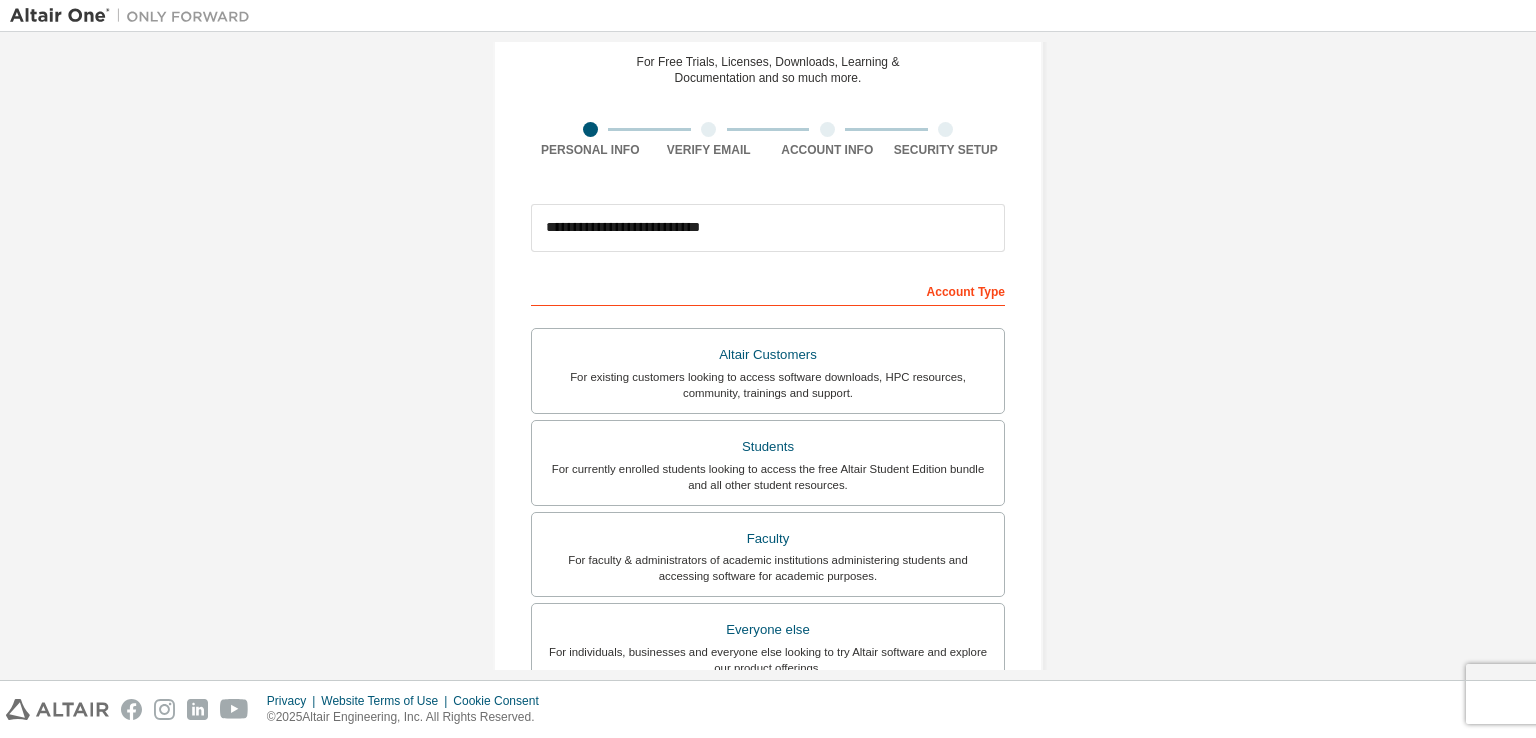 scroll, scrollTop: 0, scrollLeft: 0, axis: both 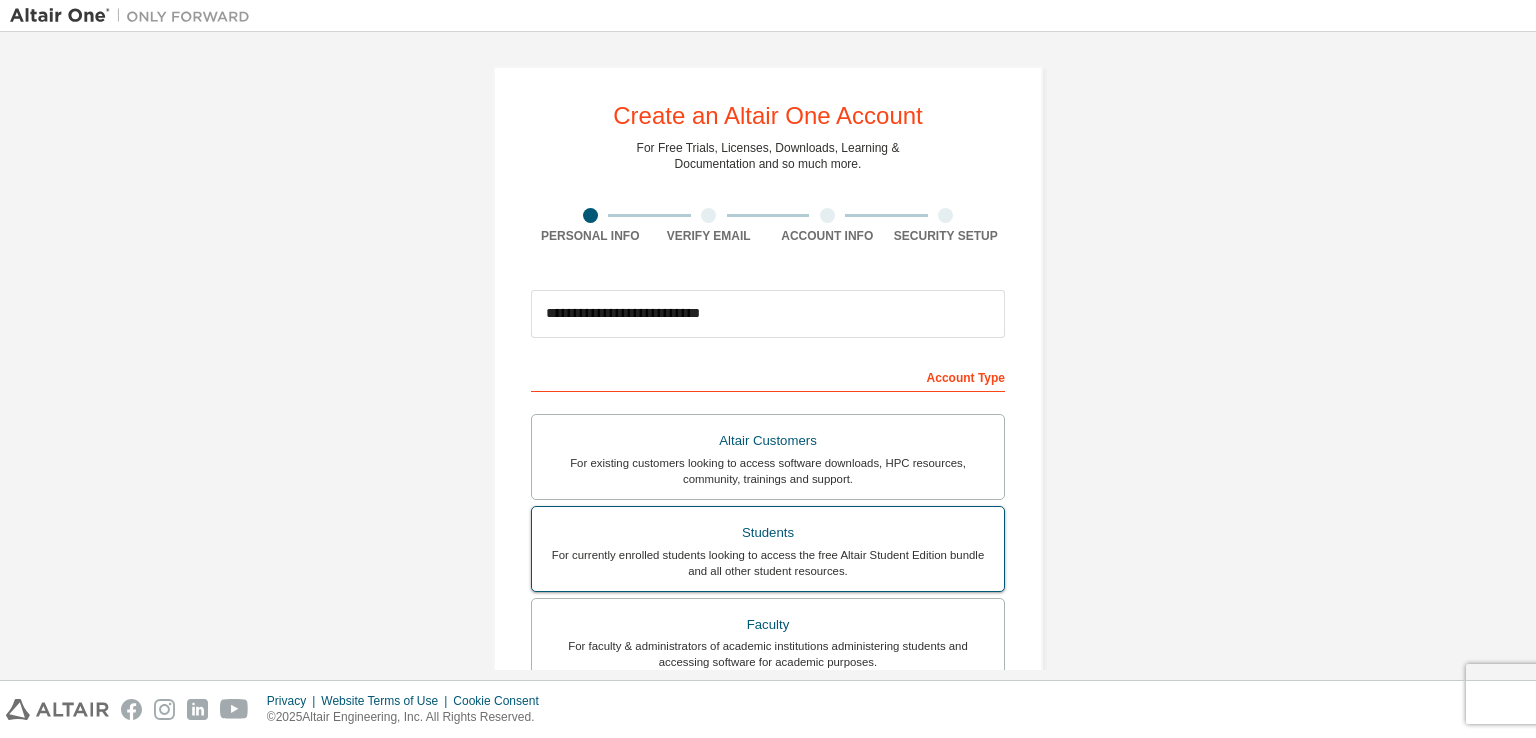 click on "For currently enrolled students looking to access the free Altair Student Edition bundle and all other student resources." at bounding box center (768, 563) 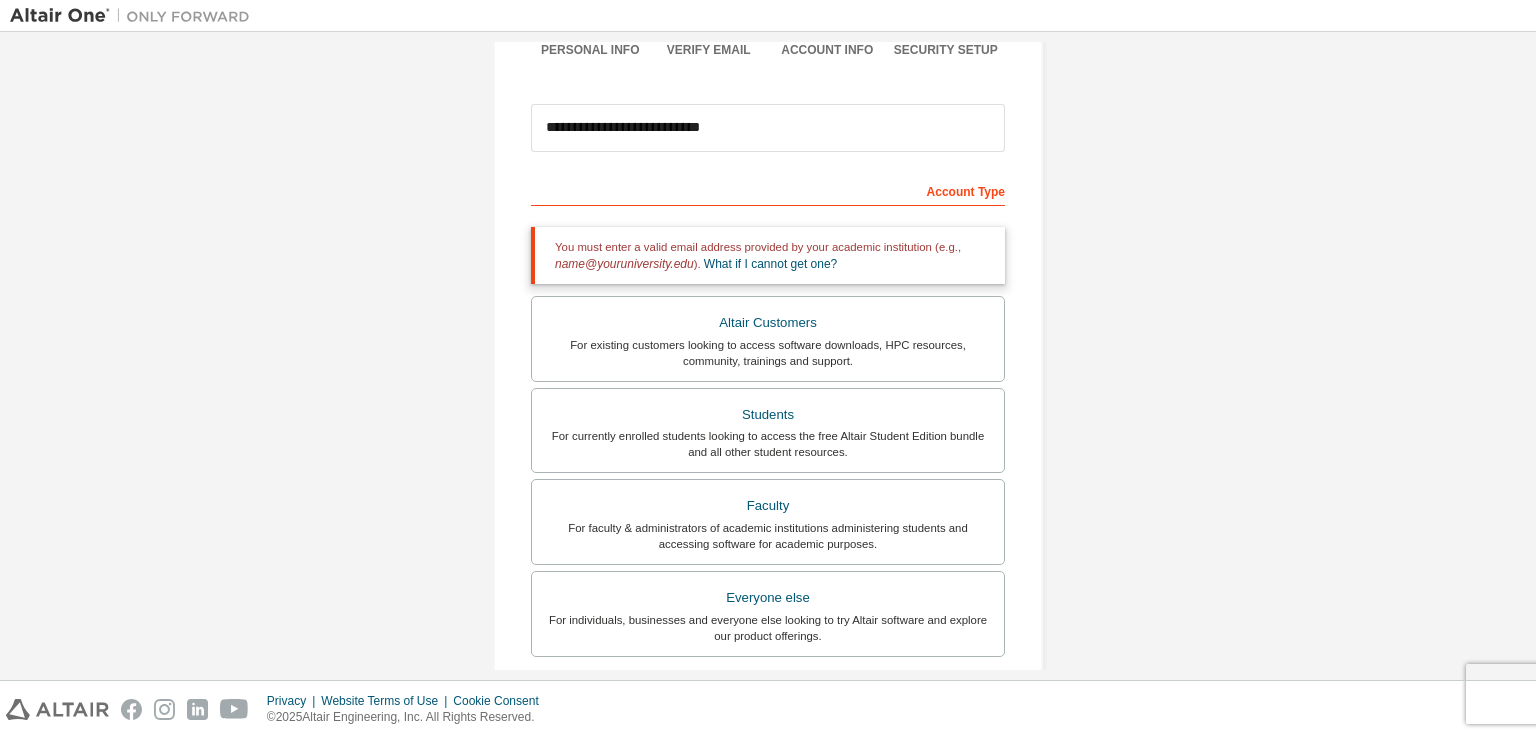 scroll, scrollTop: 496, scrollLeft: 0, axis: vertical 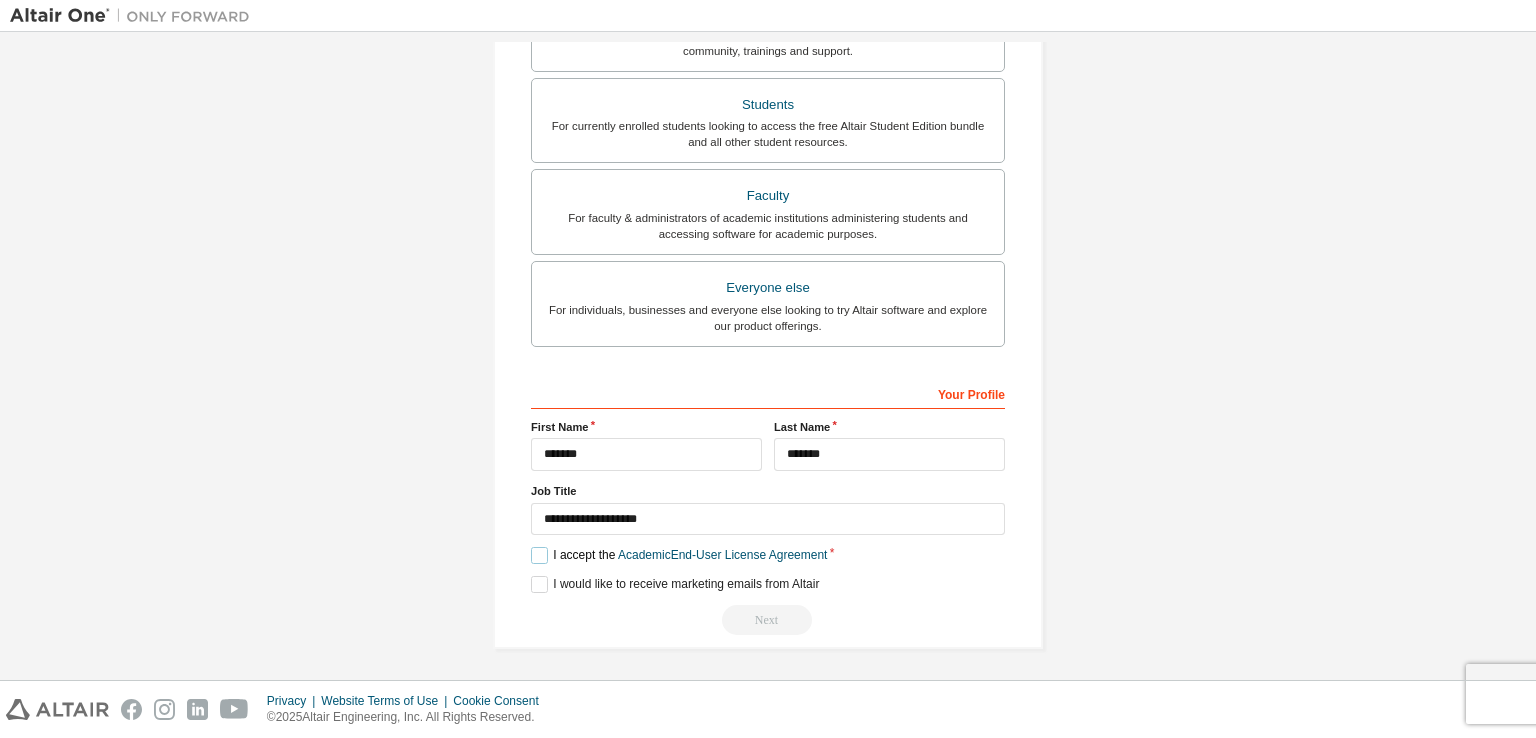 click on "I accept the   Academic   End-User License Agreement" at bounding box center (679, 555) 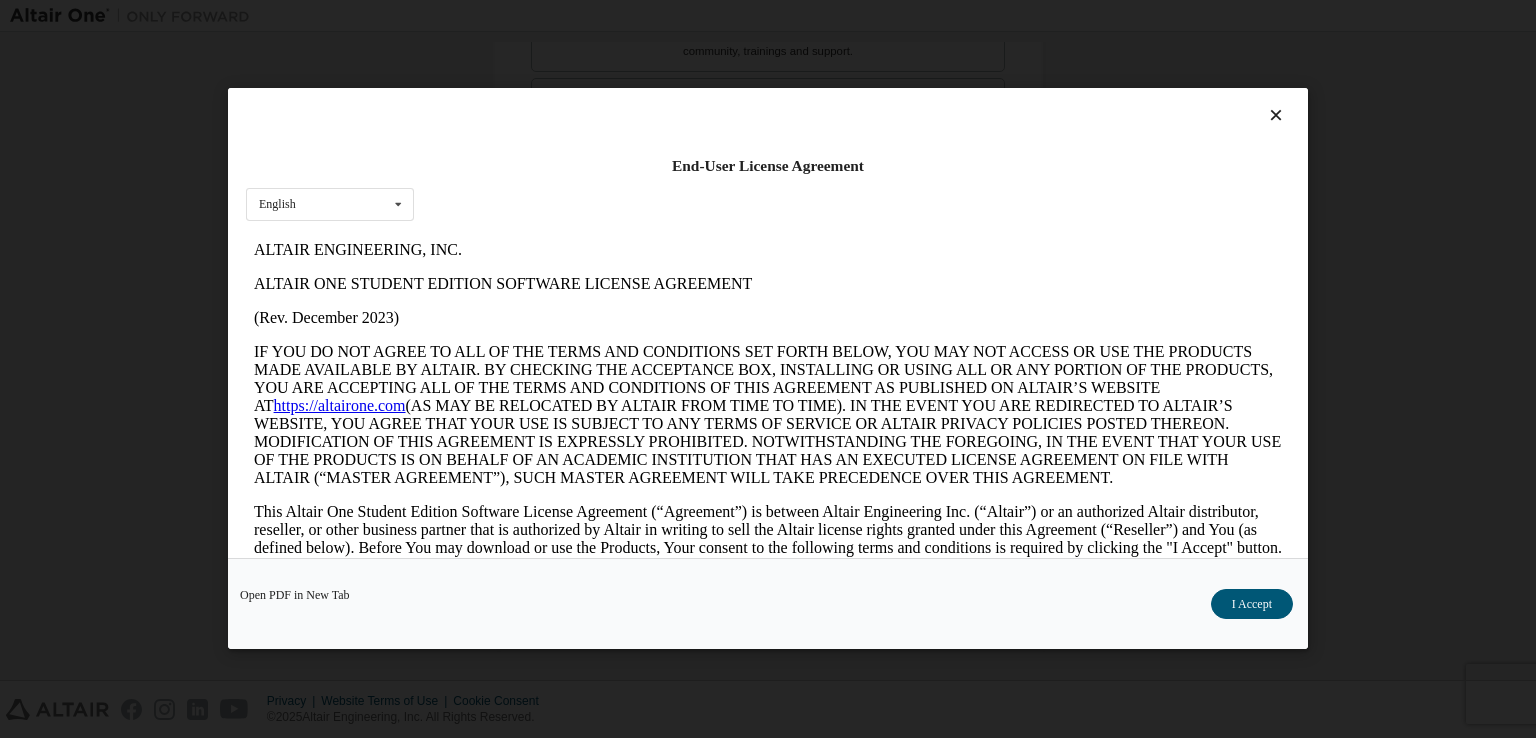 scroll, scrollTop: 0, scrollLeft: 0, axis: both 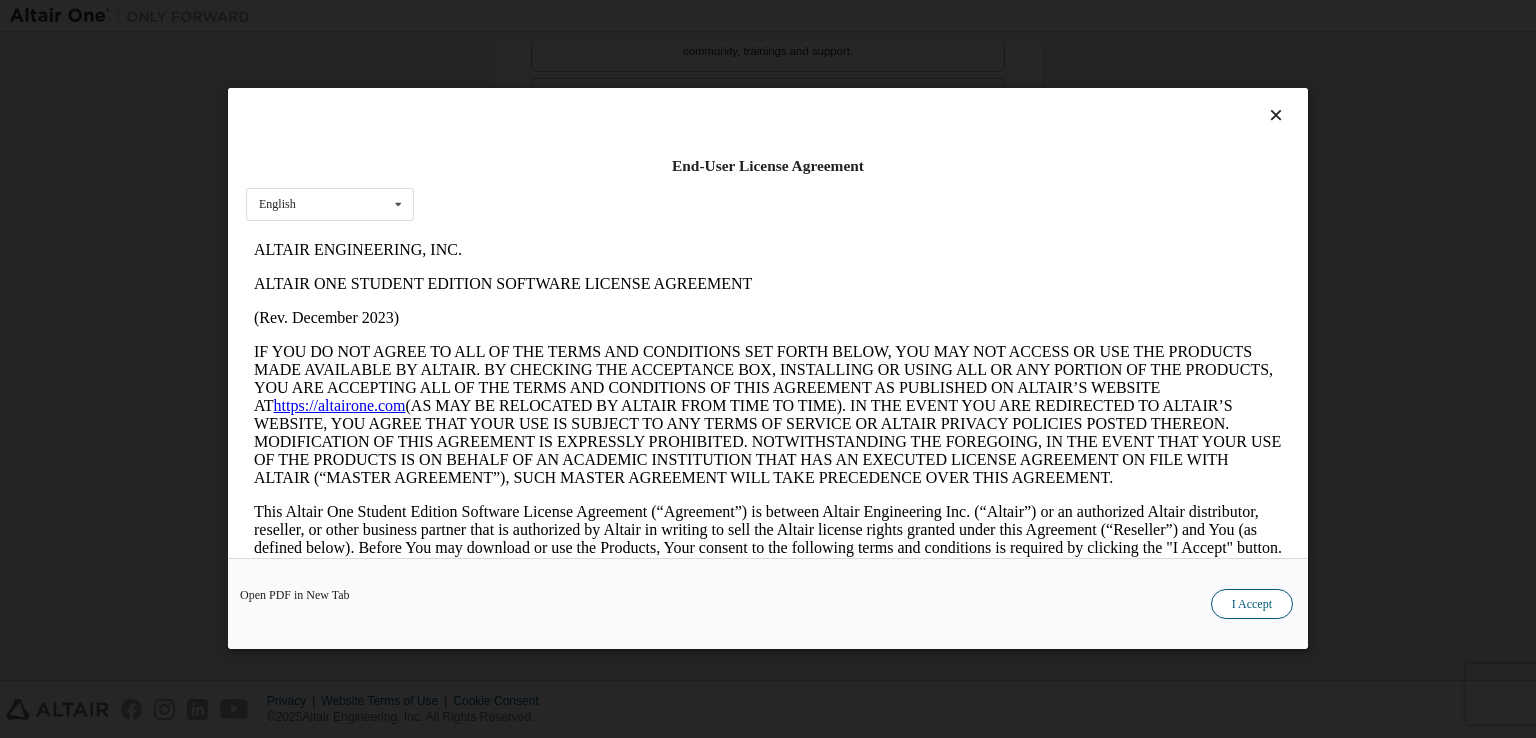 click on "I Accept" at bounding box center [1252, 605] 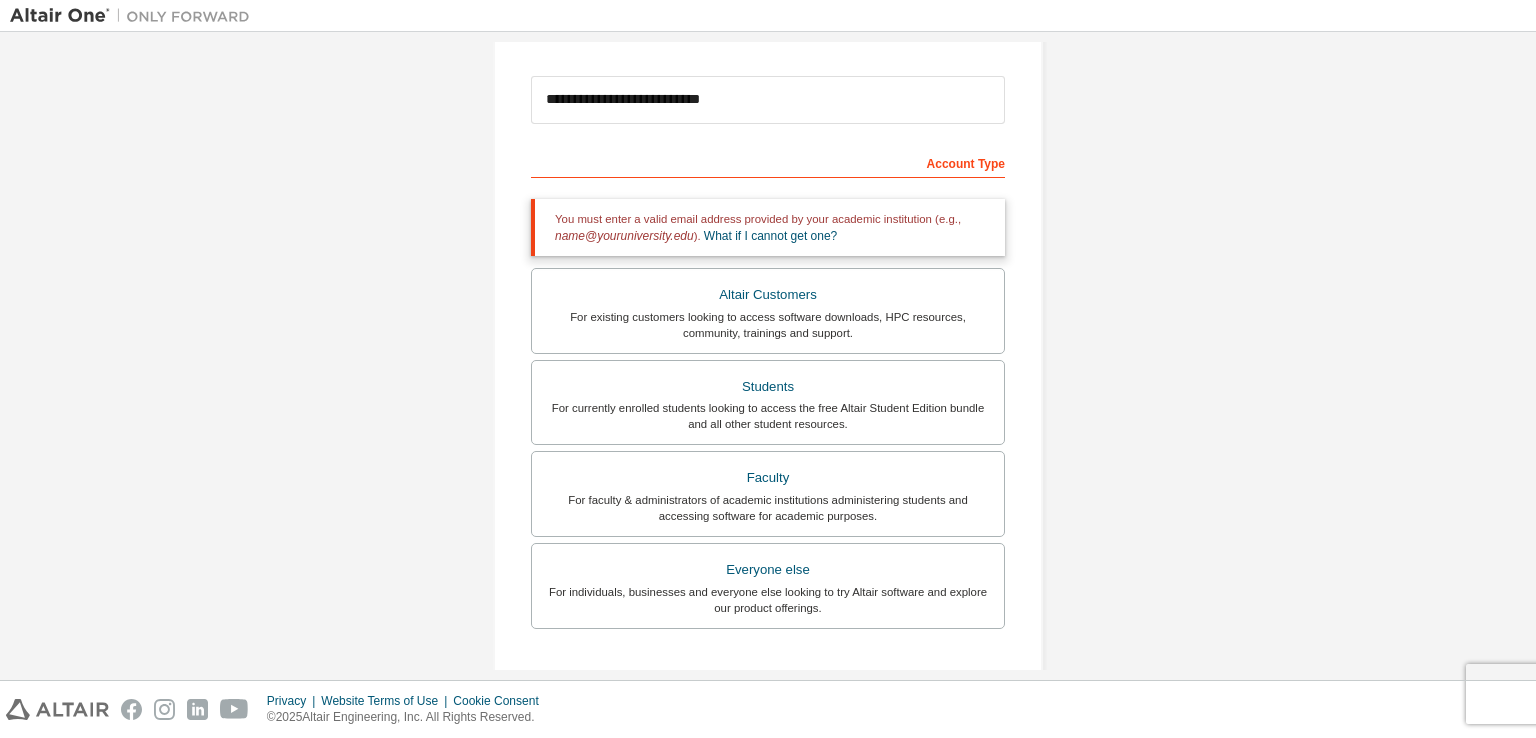 scroll, scrollTop: 72, scrollLeft: 0, axis: vertical 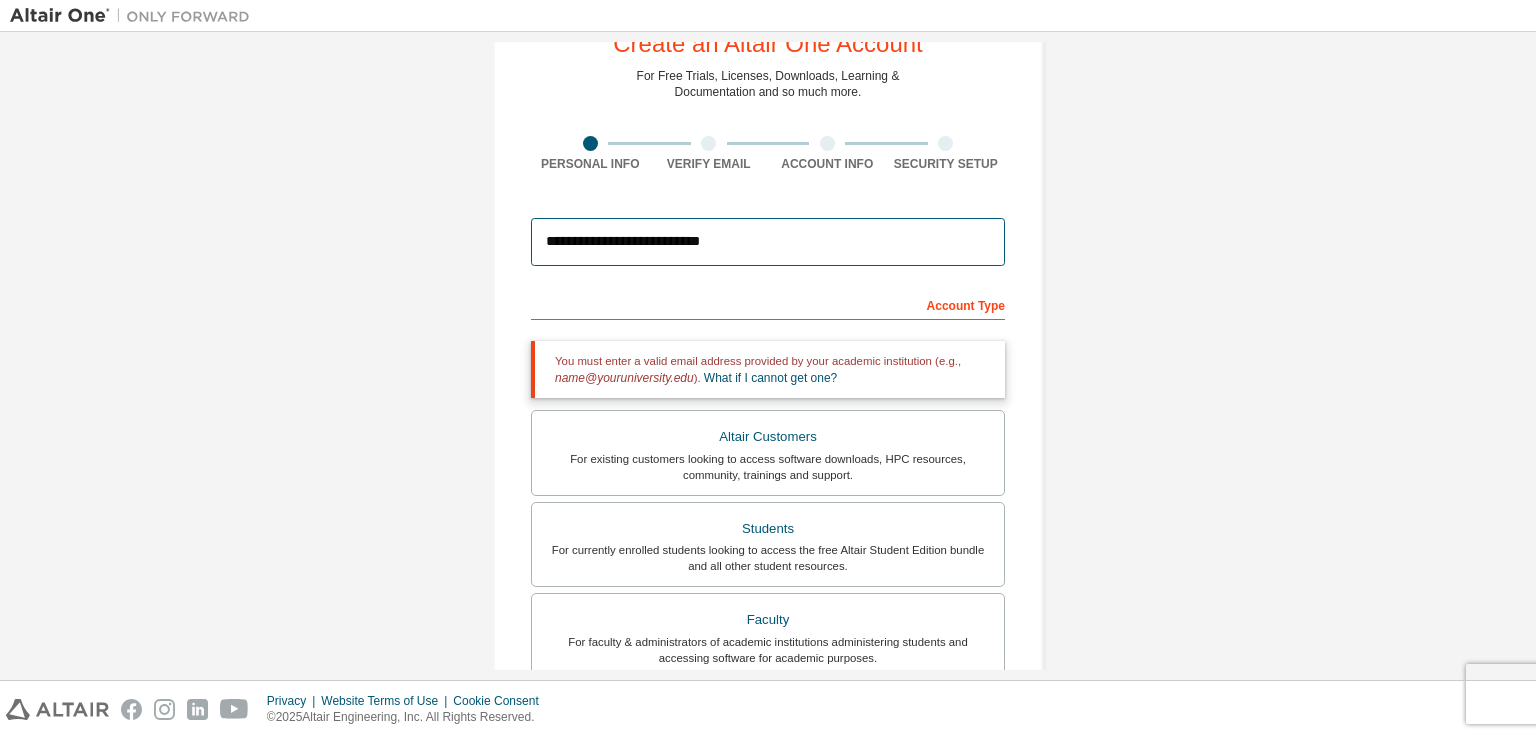 click on "**********" at bounding box center (768, 242) 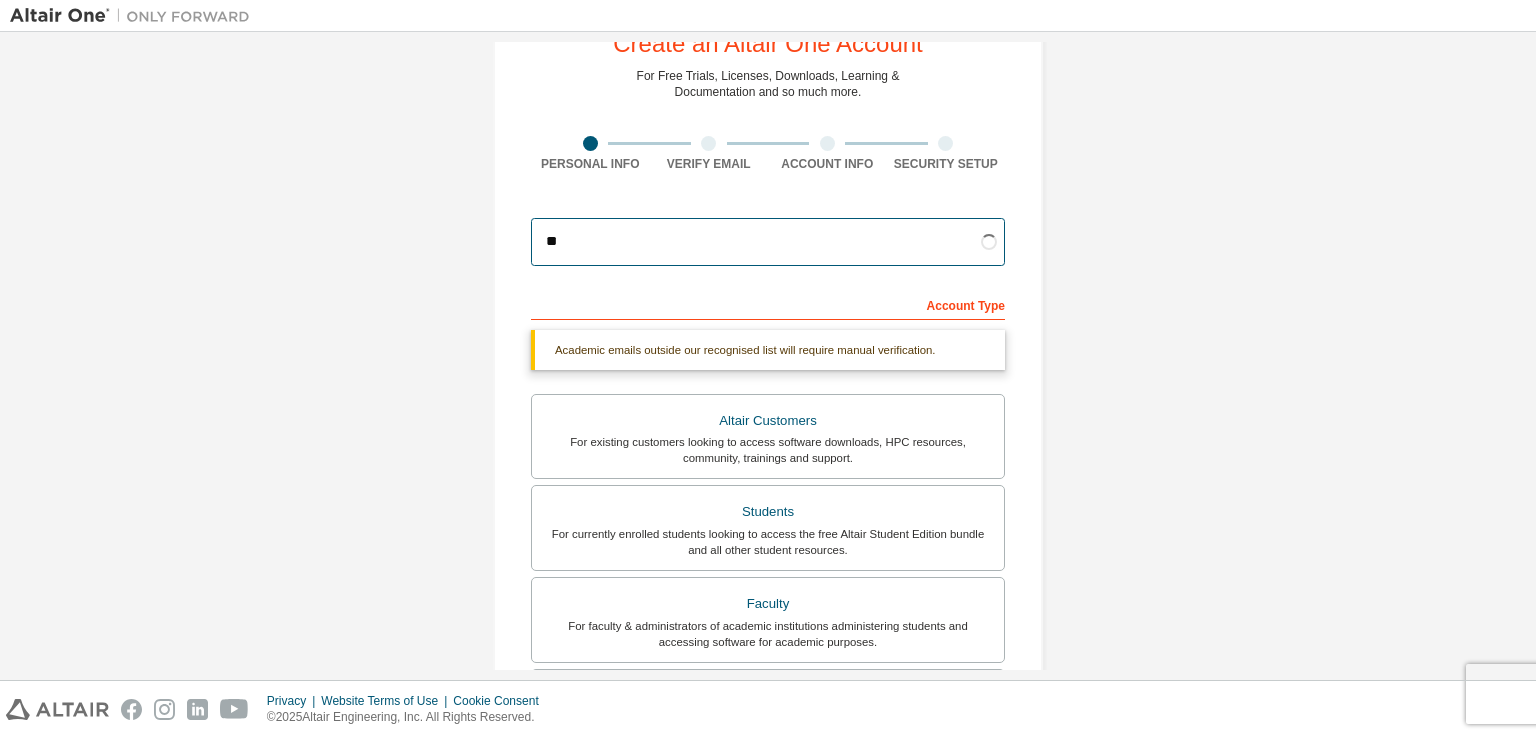 type on "*" 